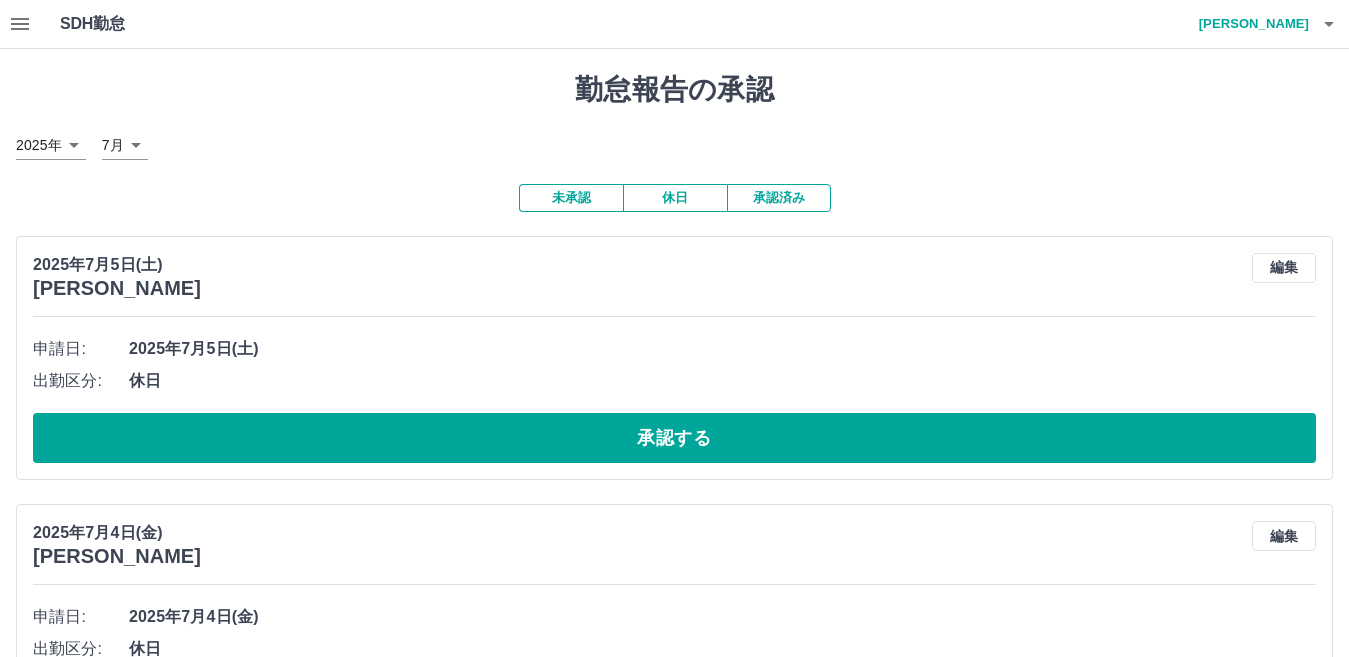 scroll, scrollTop: 0, scrollLeft: 0, axis: both 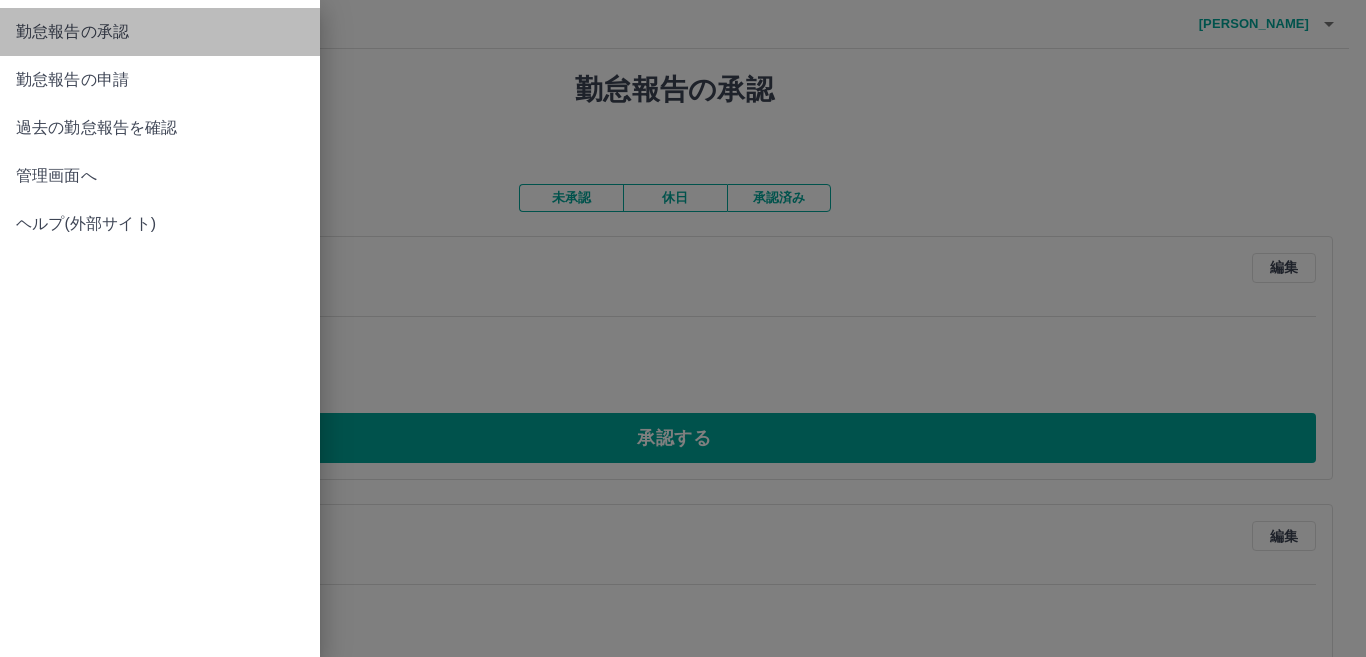 click on "勤怠報告の承認" at bounding box center (160, 32) 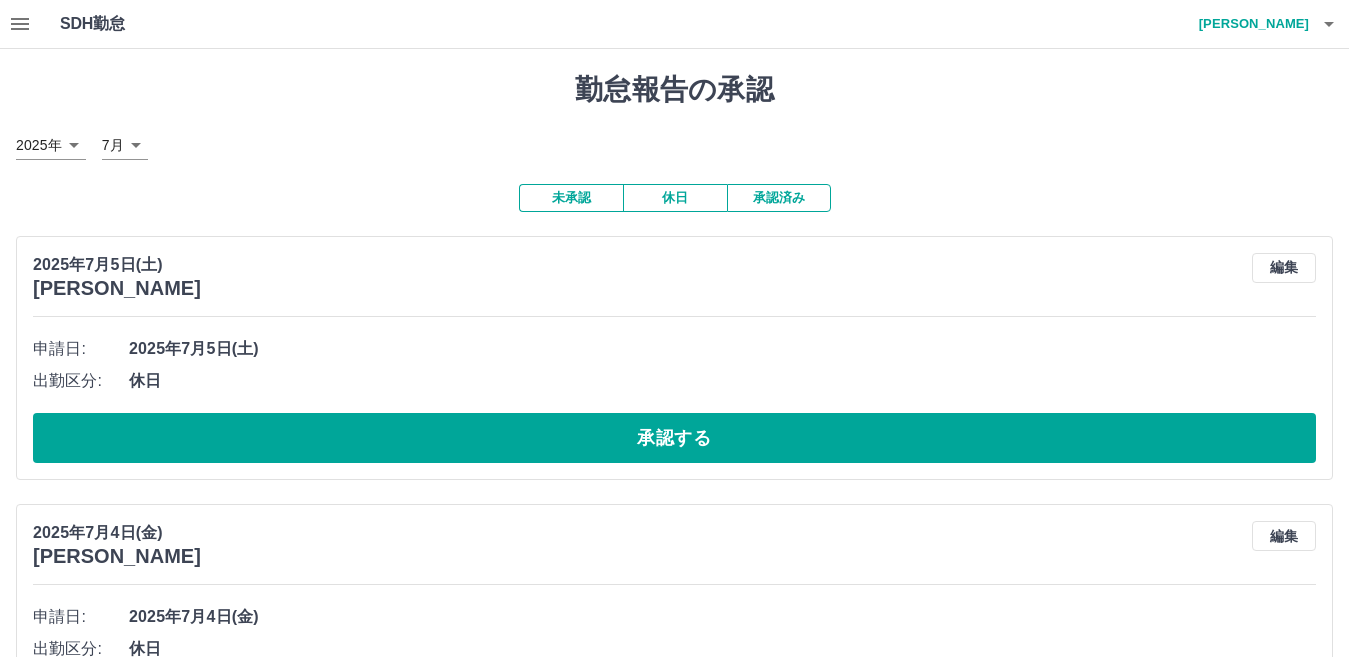 click 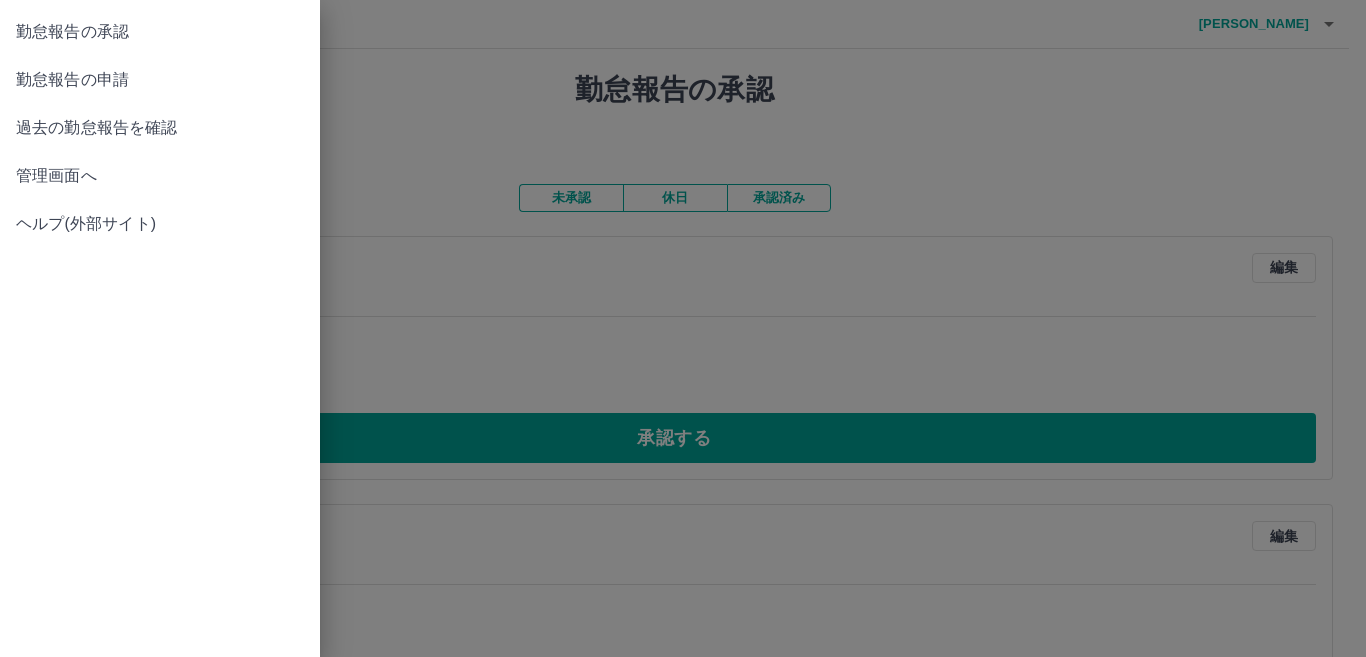 click on "勤怠報告の申請" at bounding box center [160, 80] 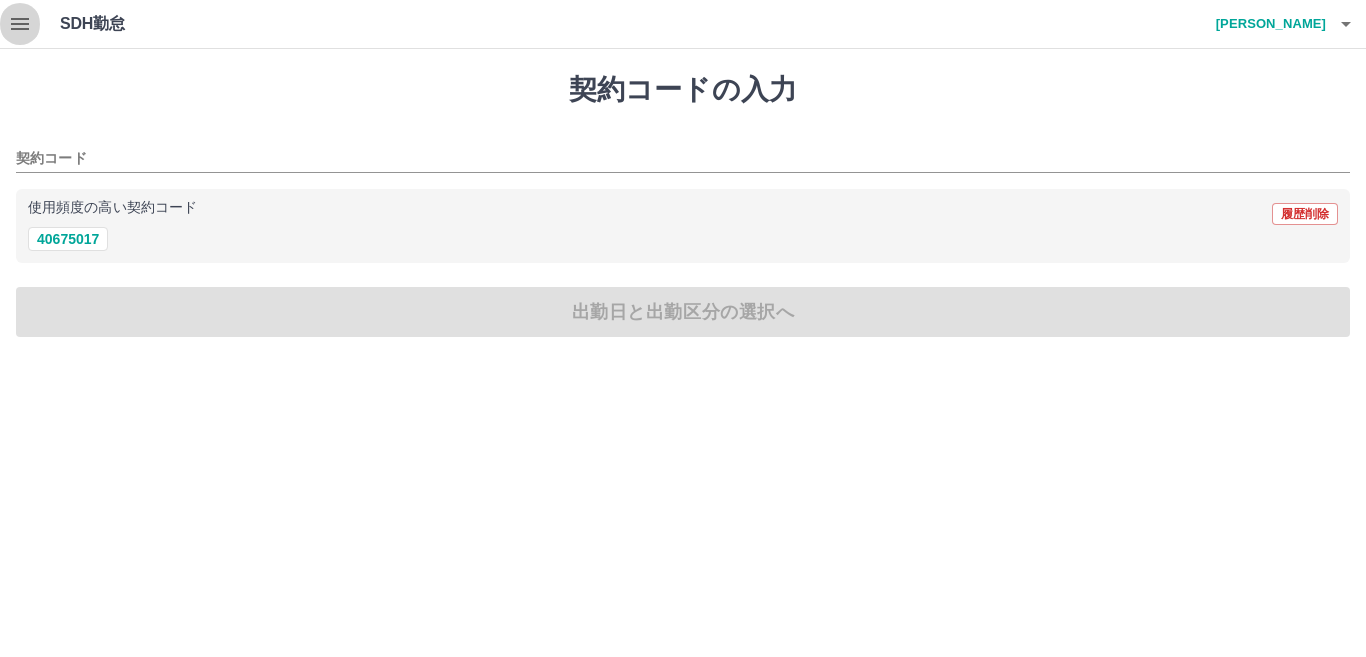 click 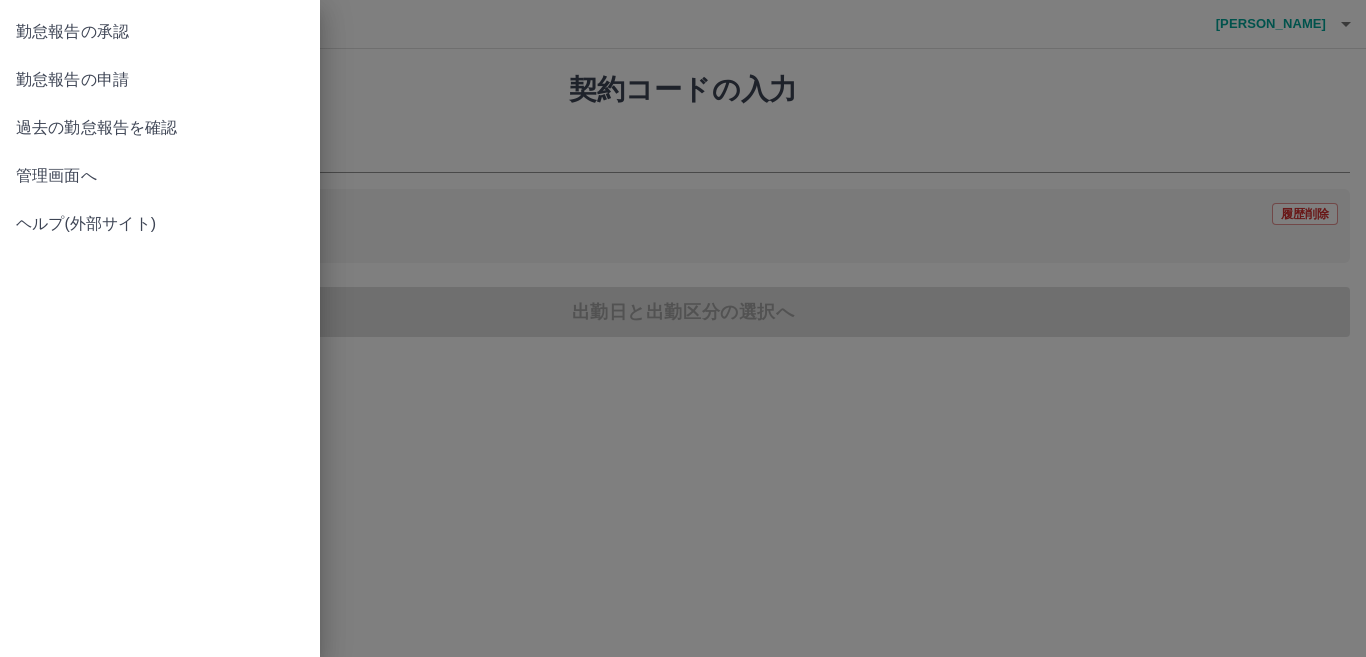 click on "勤怠報告の承認" at bounding box center (160, 32) 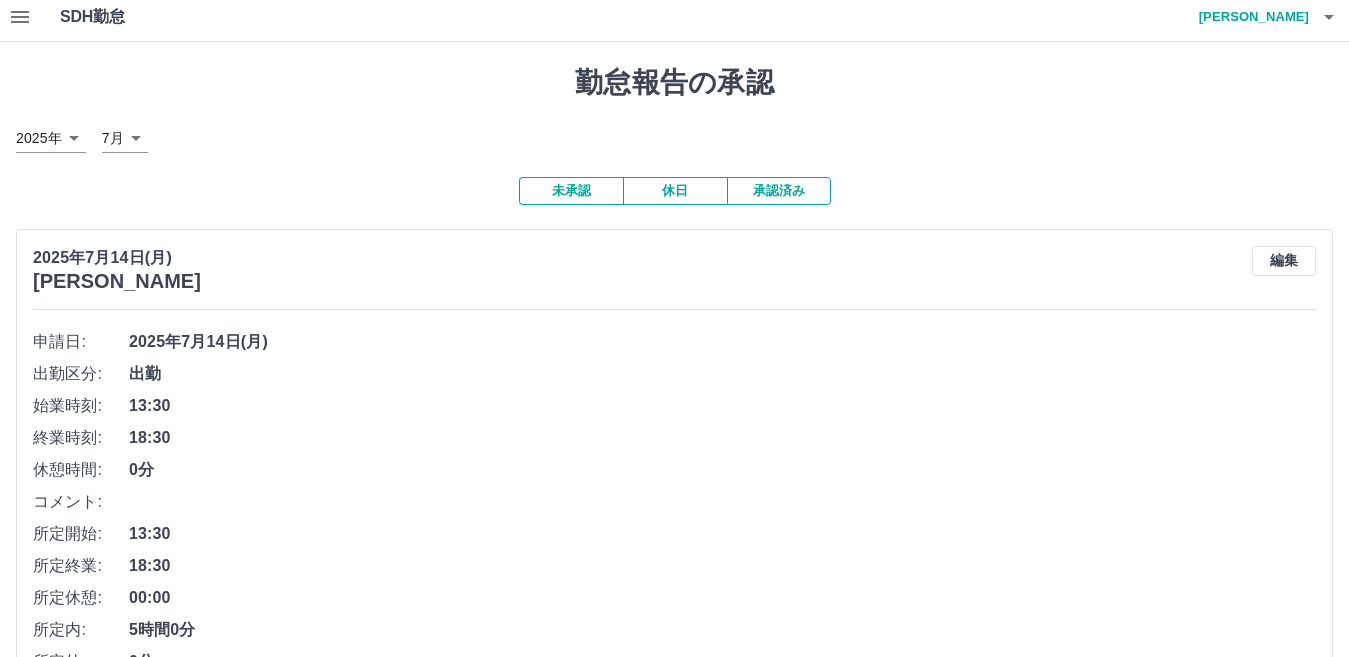 scroll, scrollTop: 0, scrollLeft: 0, axis: both 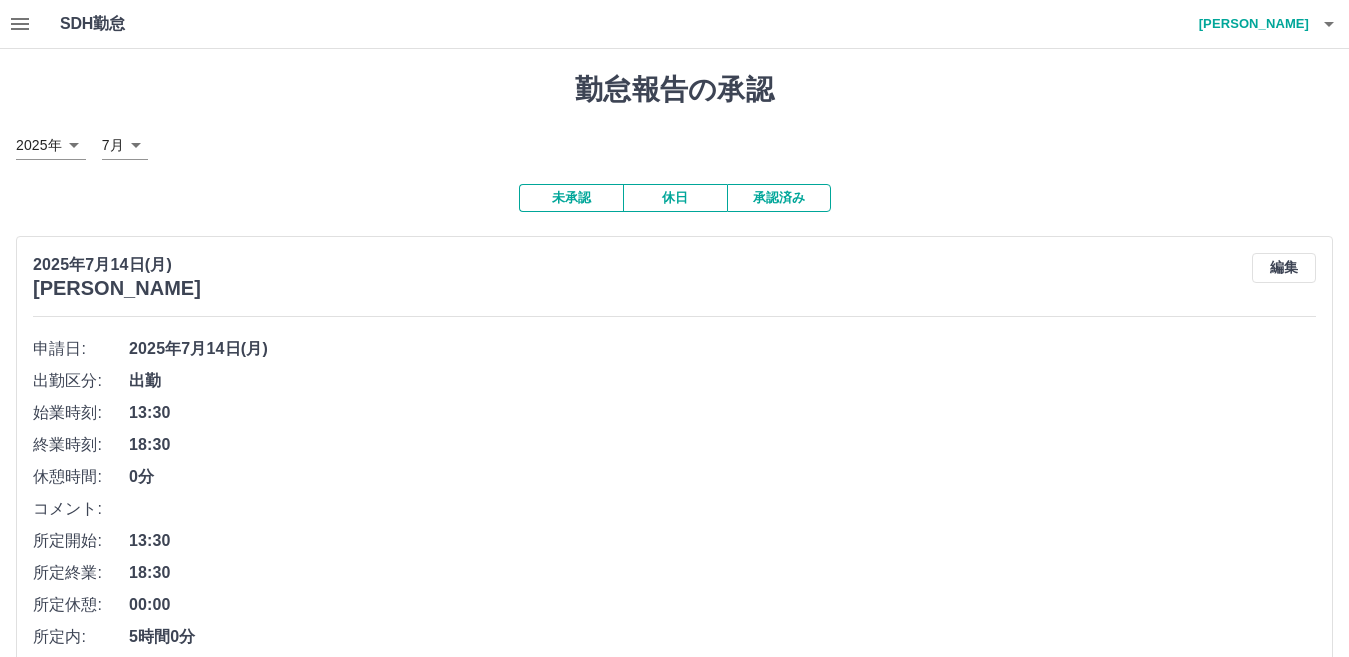 click 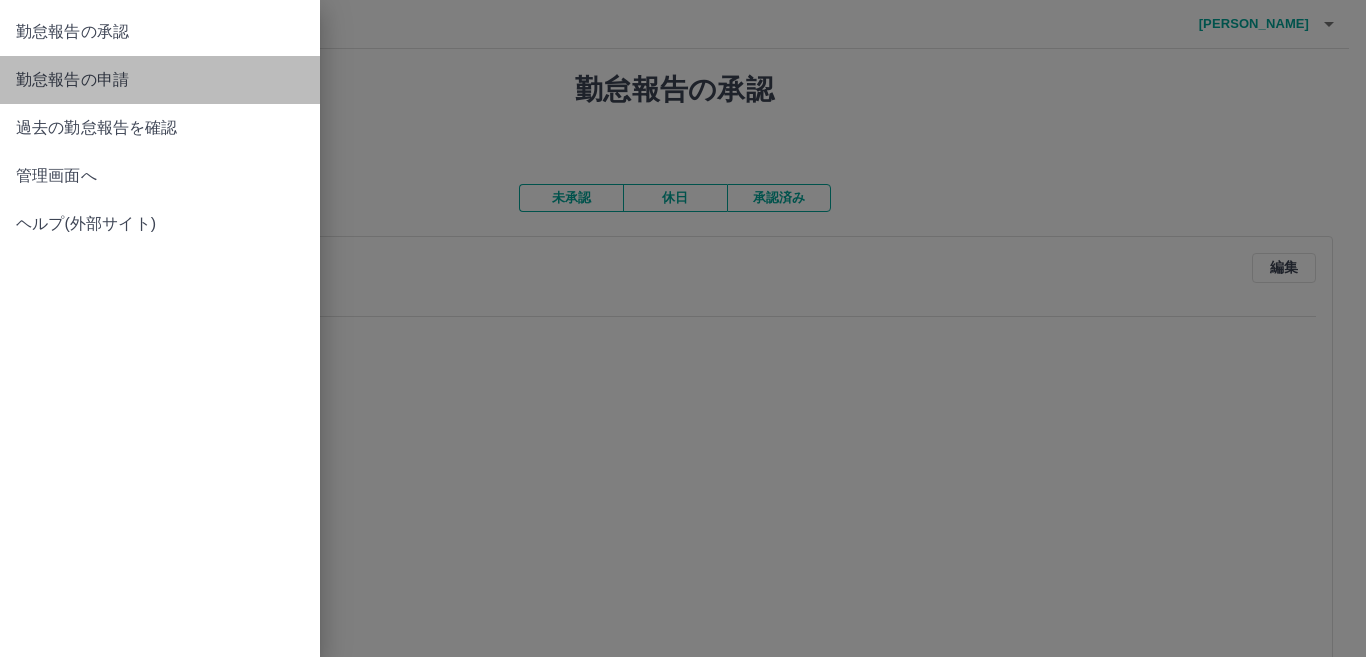click on "勤怠報告の申請" at bounding box center [160, 80] 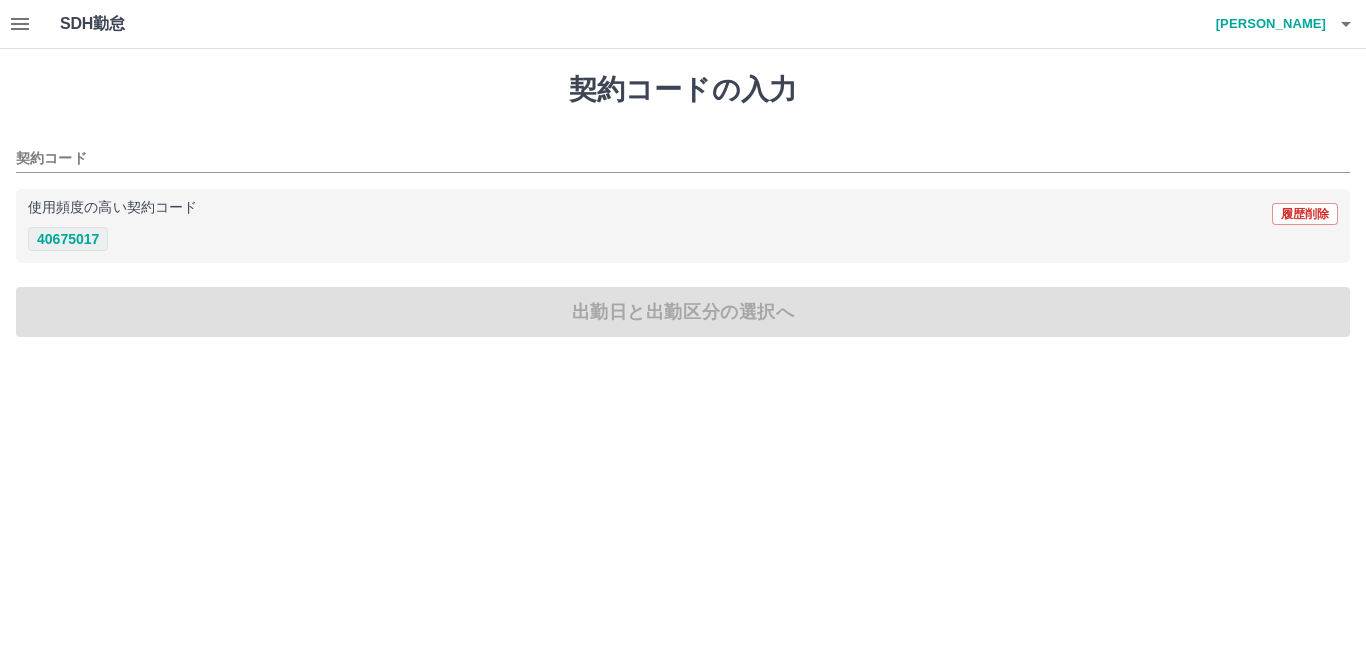 click on "40675017" at bounding box center (68, 239) 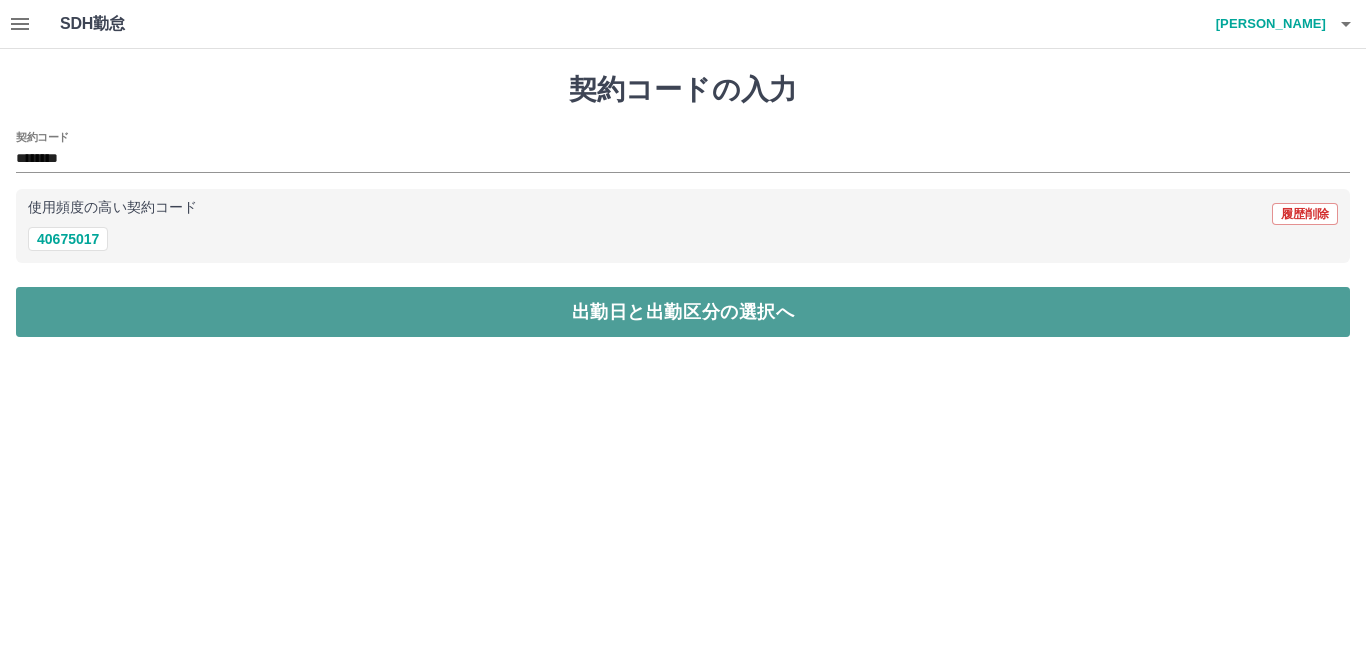click on "出勤日と出勤区分の選択へ" at bounding box center [683, 312] 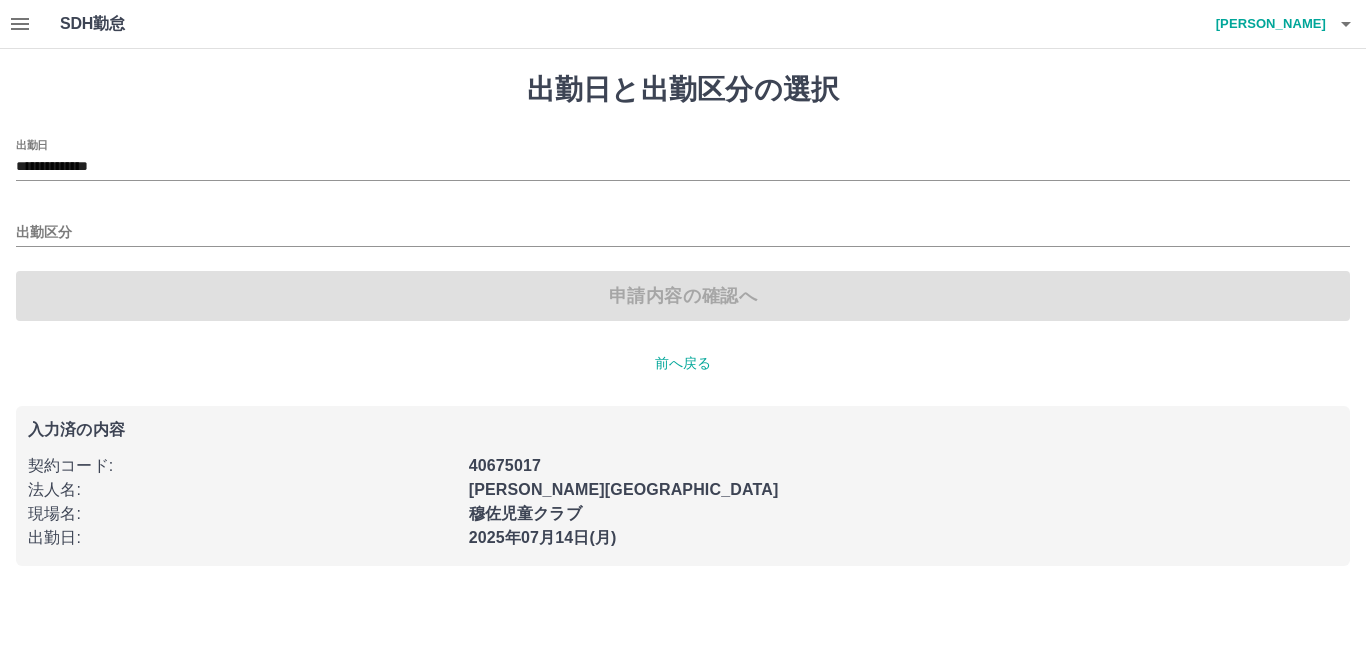 click on "出勤区分" at bounding box center (683, 226) 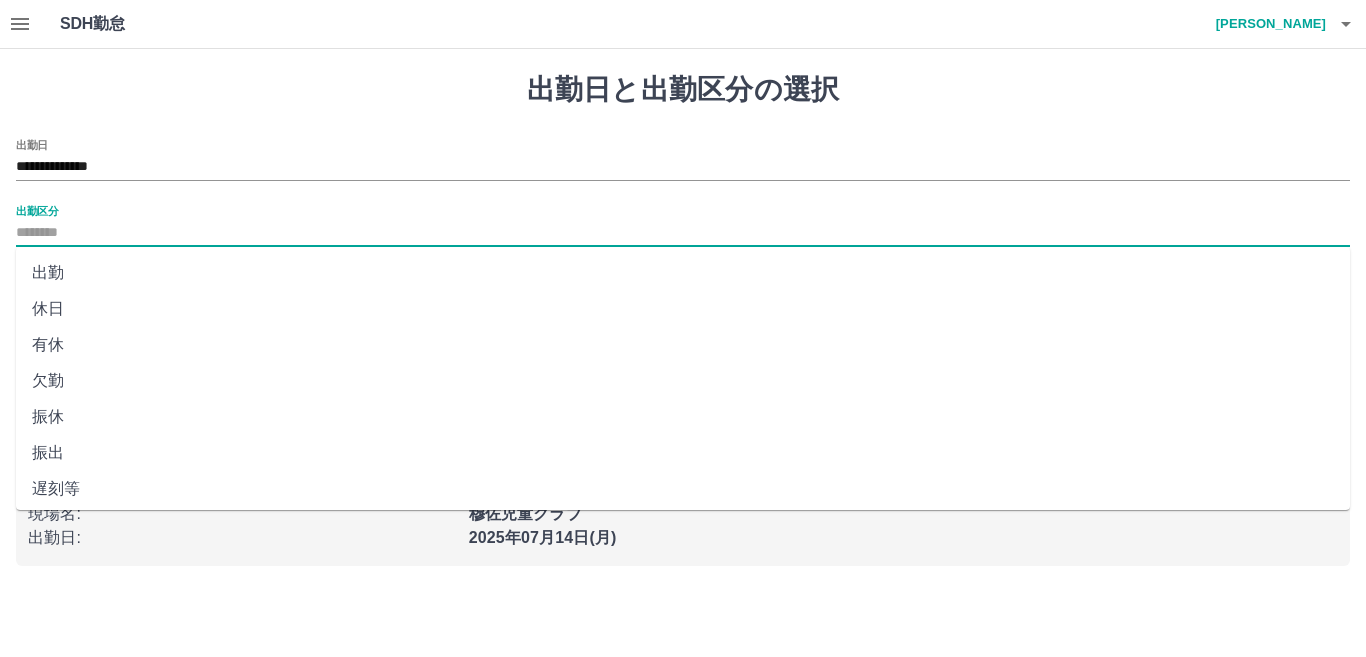 click on "出勤区分" at bounding box center (683, 233) 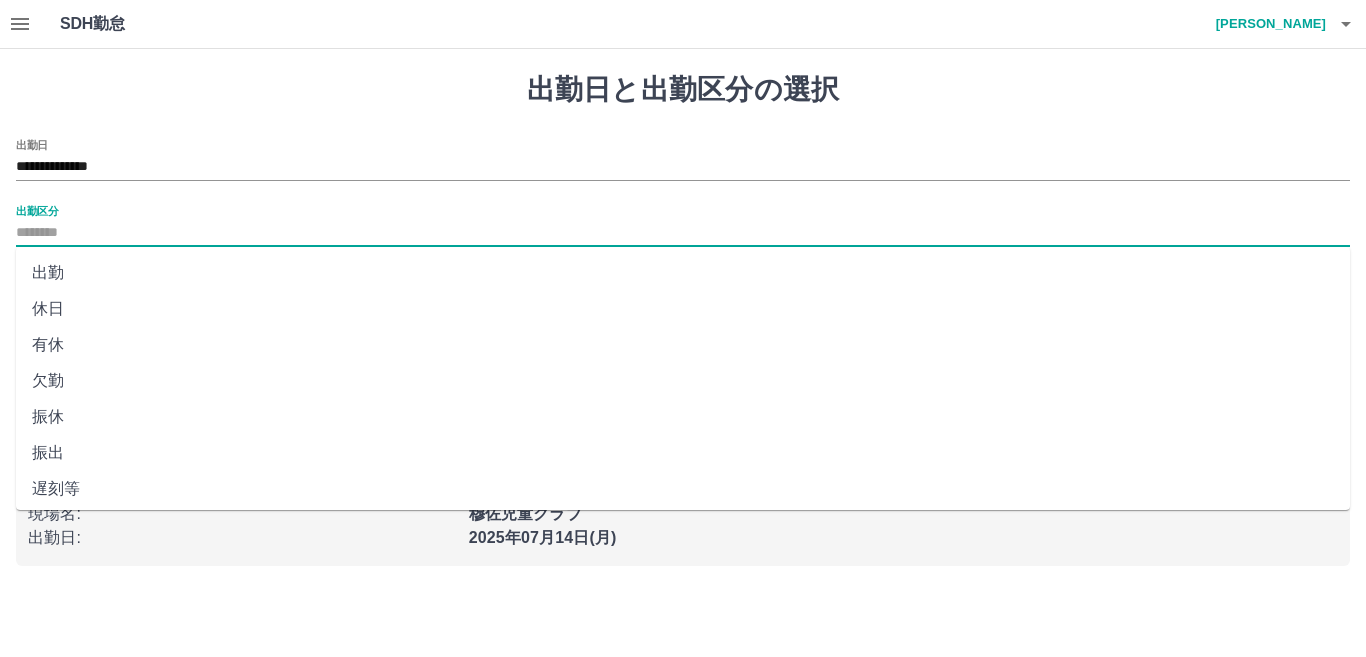 click on "出勤" at bounding box center [683, 273] 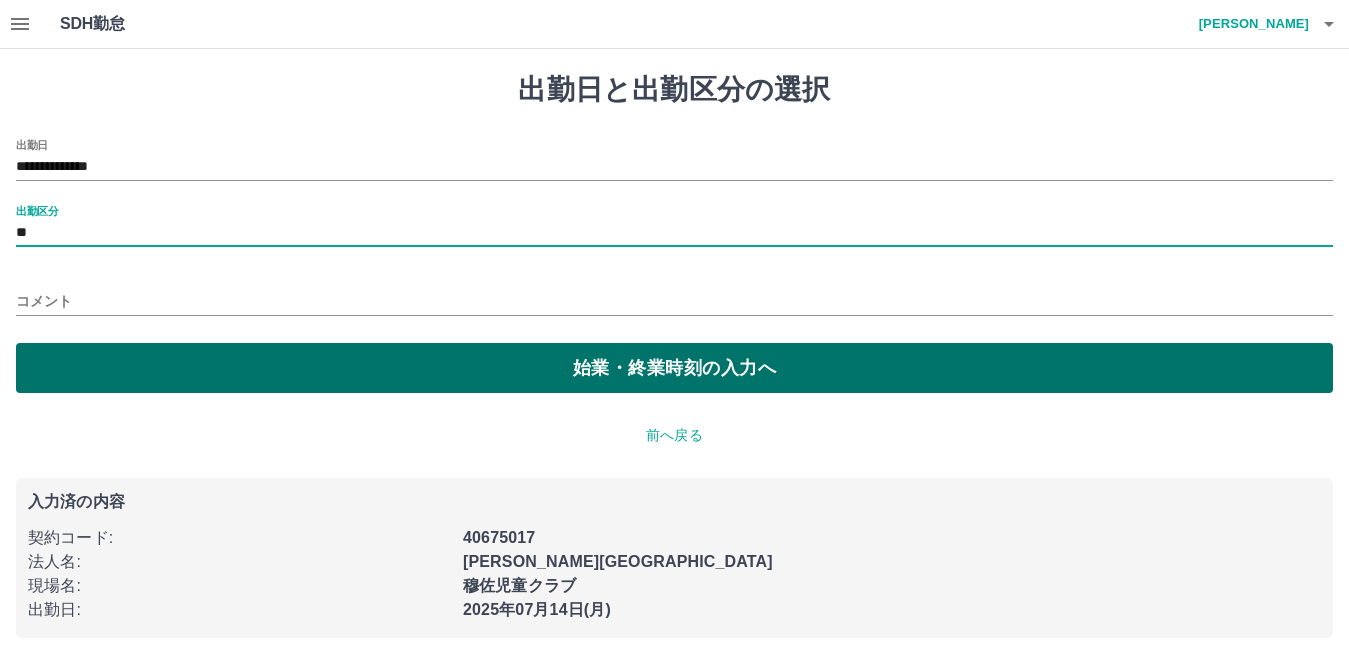 click on "始業・終業時刻の入力へ" at bounding box center (674, 368) 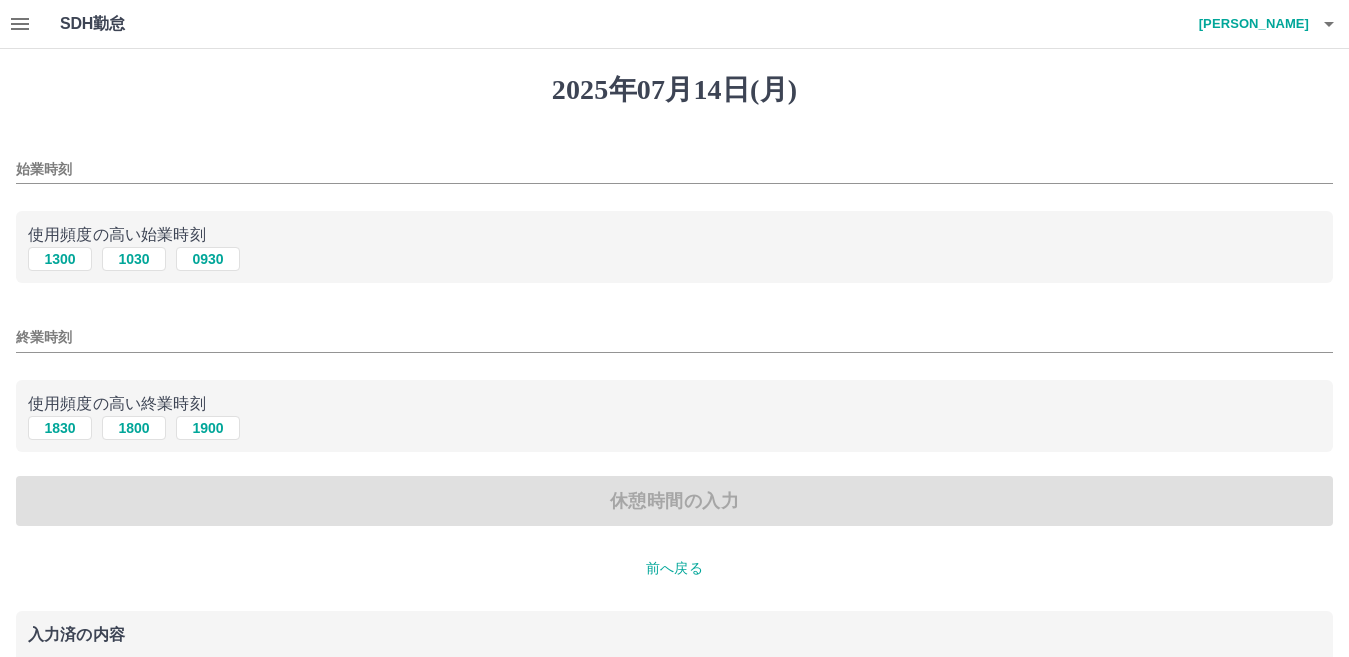 click on "始業時刻" at bounding box center (674, 169) 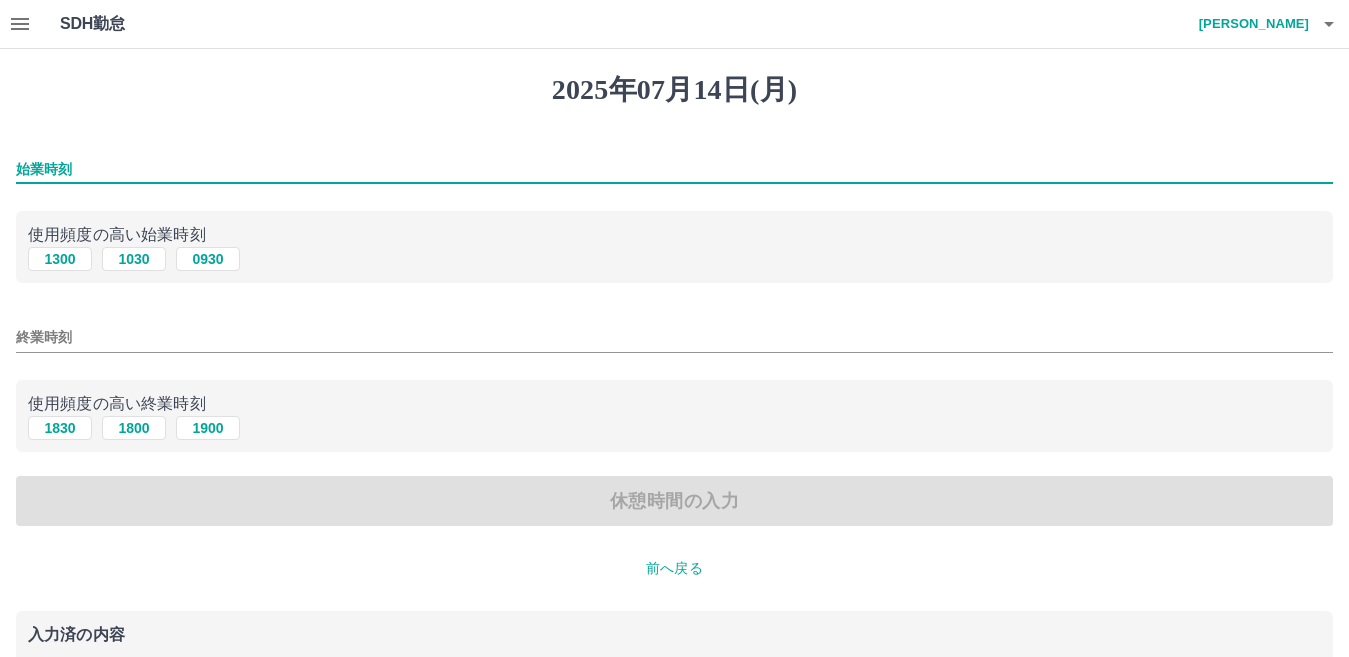 click on "始業時刻" at bounding box center [674, 169] 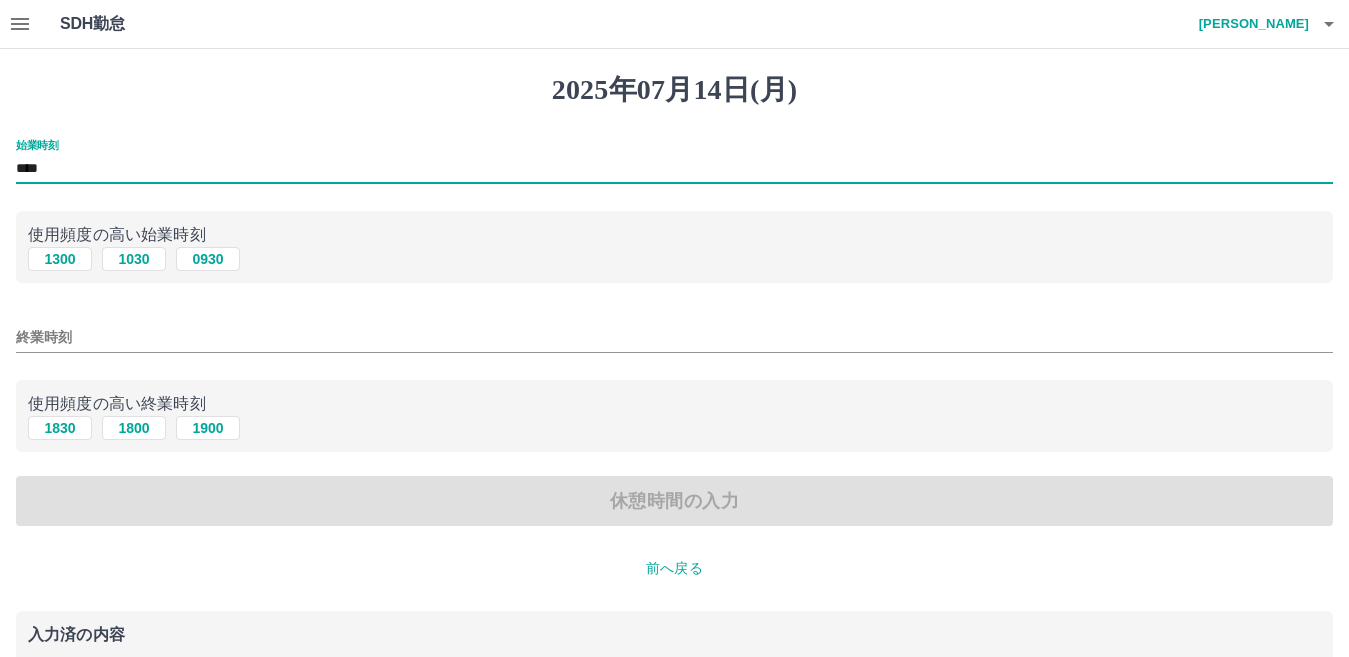 click on "****" at bounding box center [674, 169] 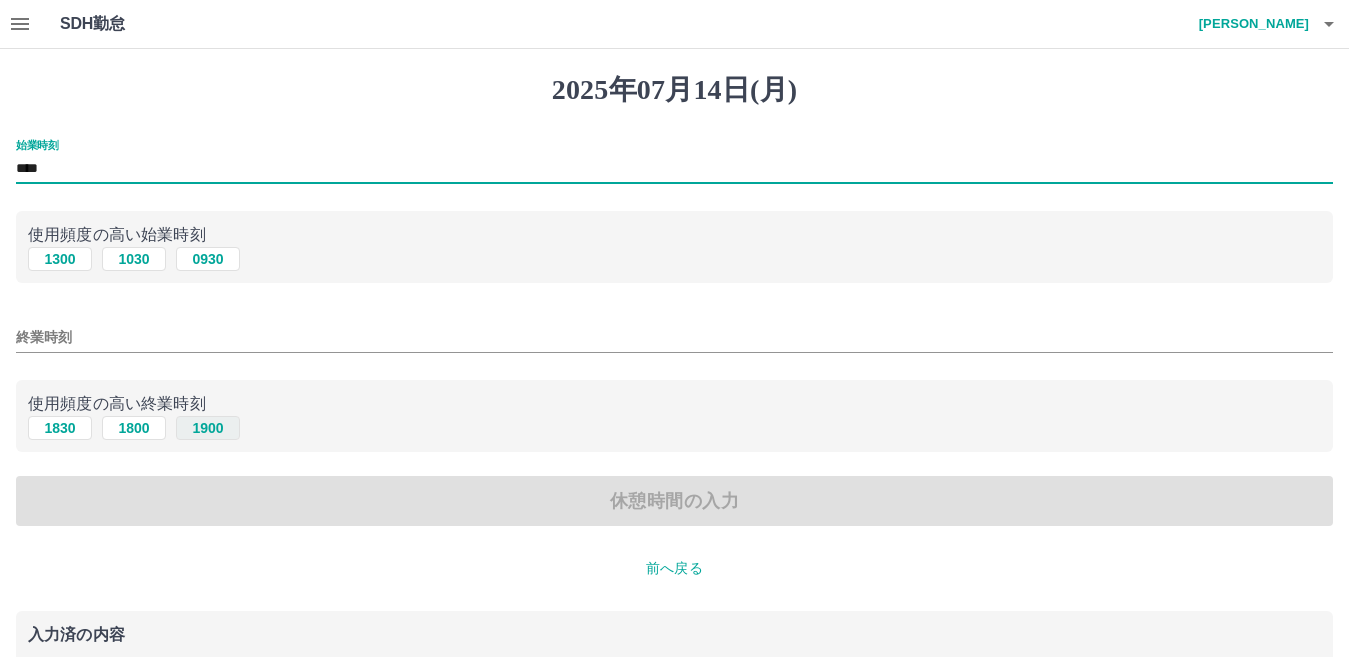 type on "****" 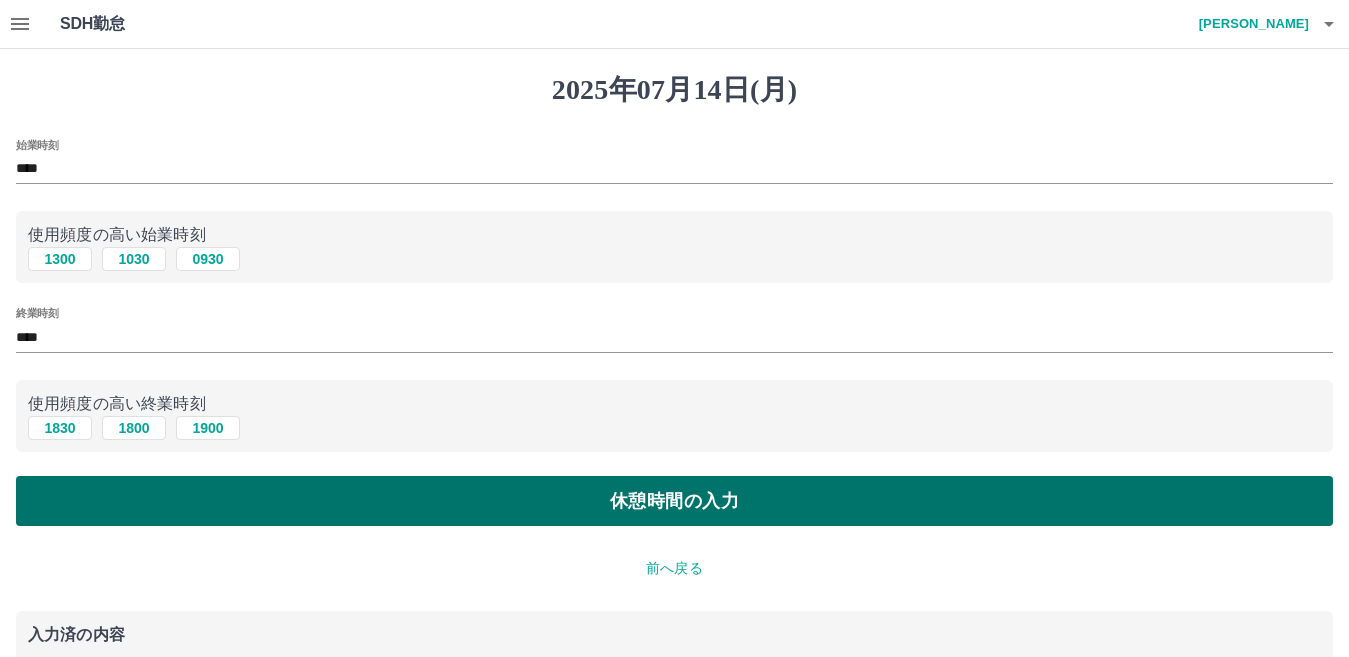 click on "休憩時間の入力" at bounding box center (674, 501) 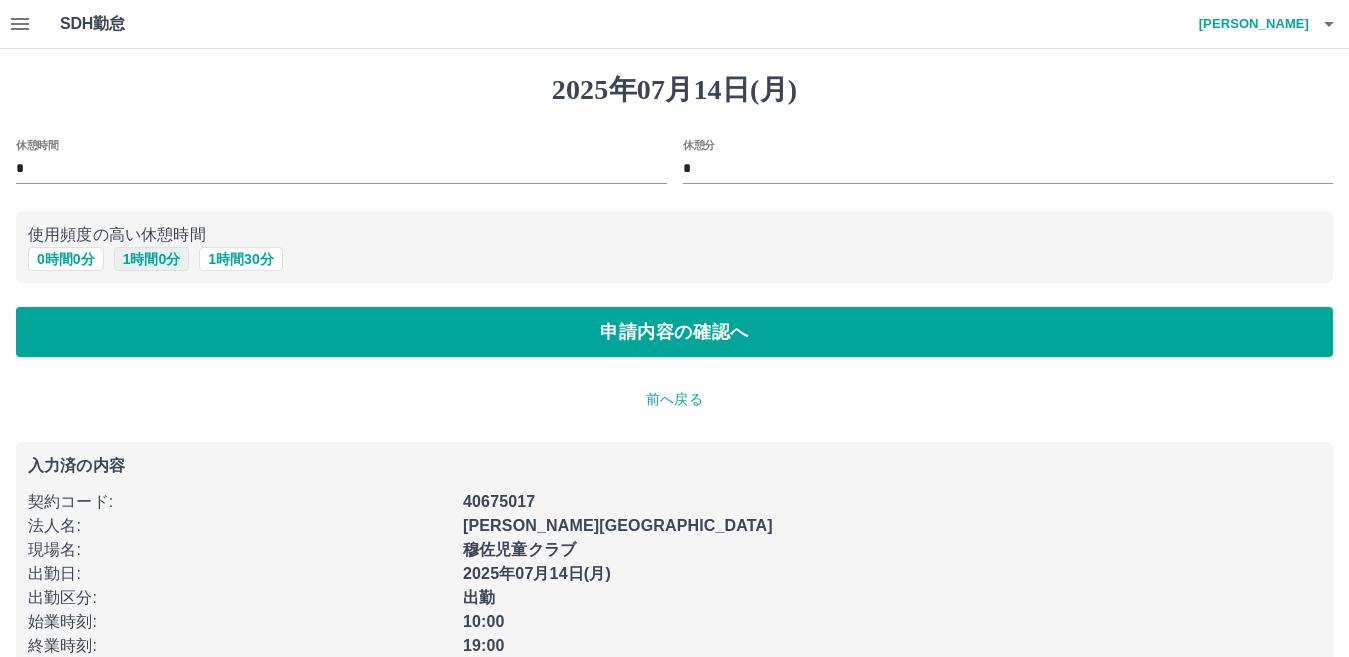 click on "1 時間 0 分" at bounding box center (152, 259) 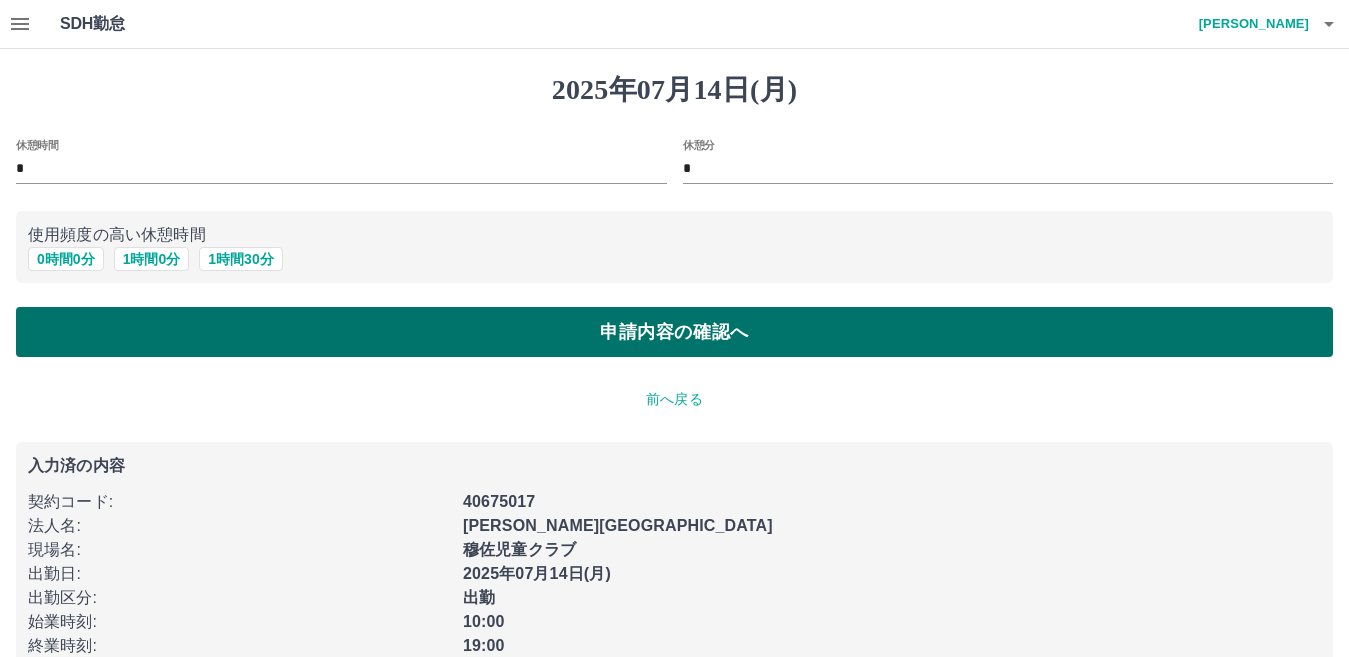 click on "申請内容の確認へ" at bounding box center (674, 332) 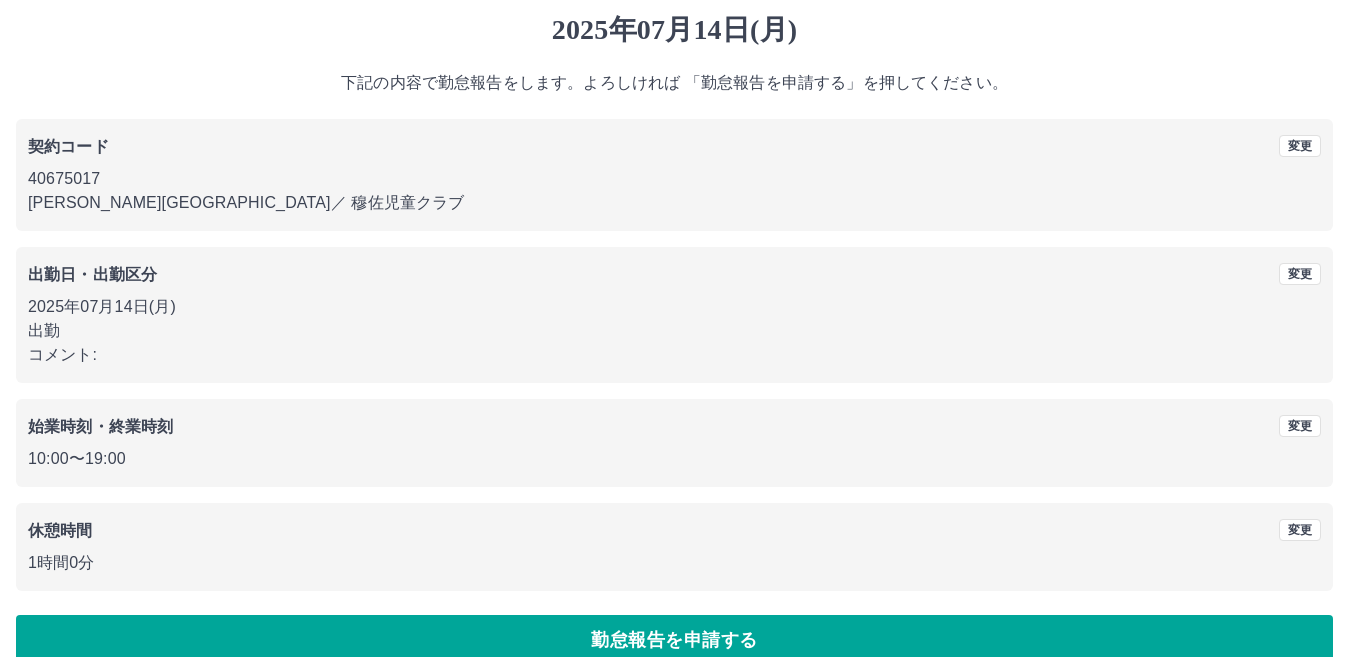 scroll, scrollTop: 92, scrollLeft: 0, axis: vertical 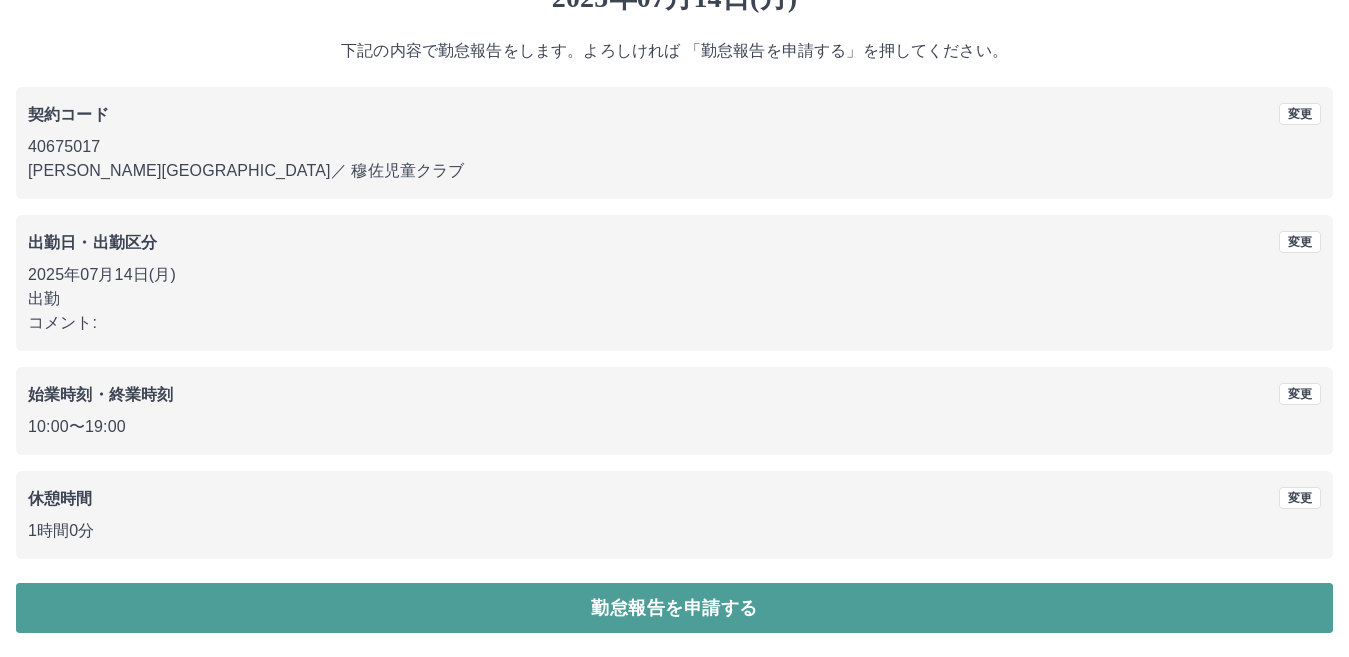 click on "勤怠報告を申請する" at bounding box center (674, 608) 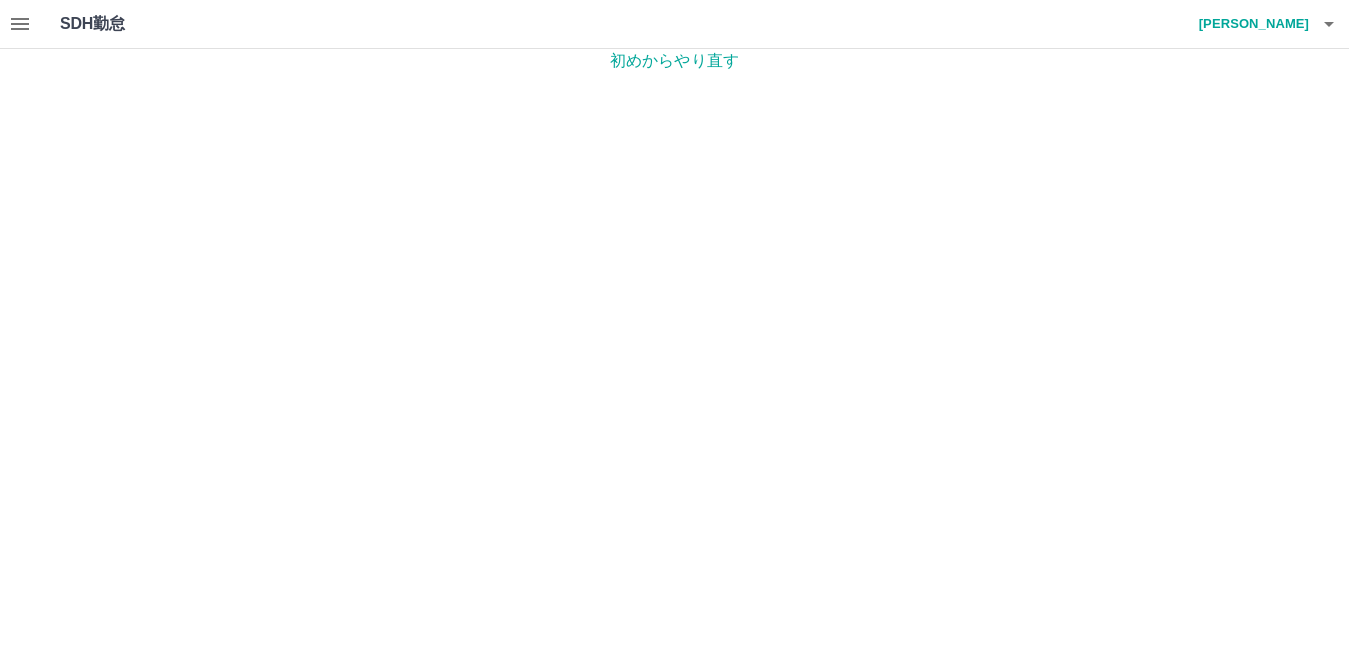 scroll, scrollTop: 0, scrollLeft: 0, axis: both 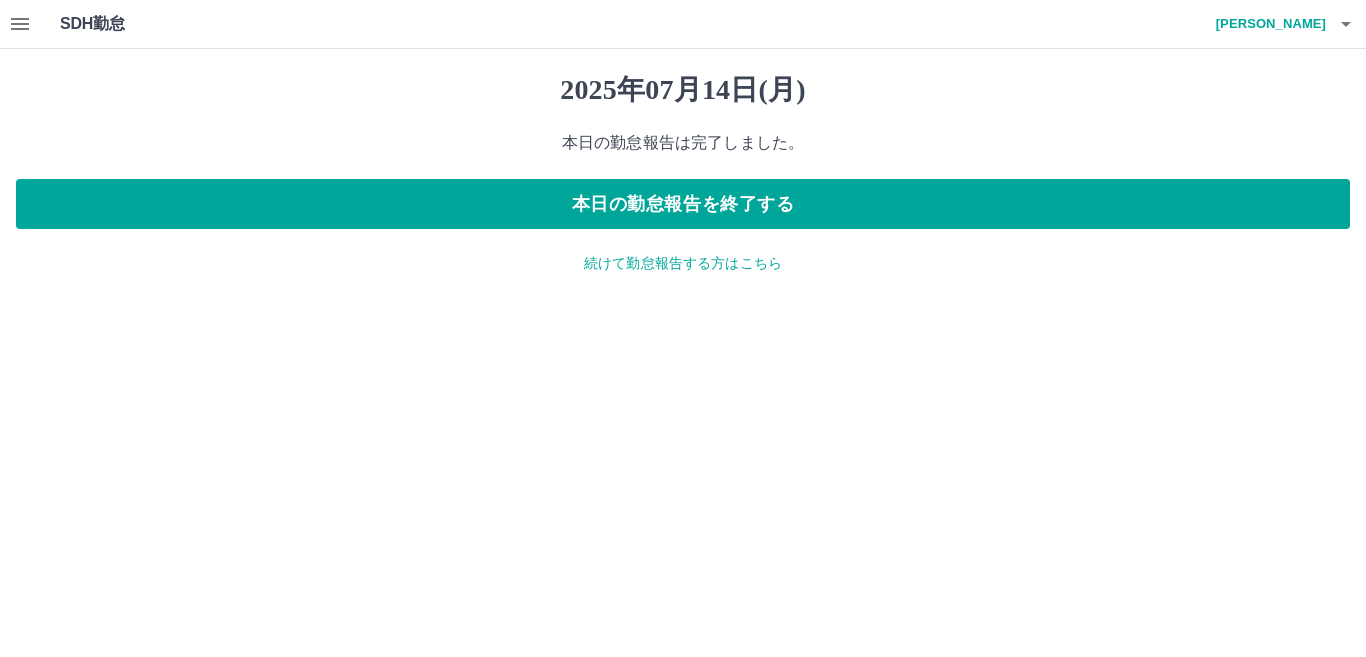 click 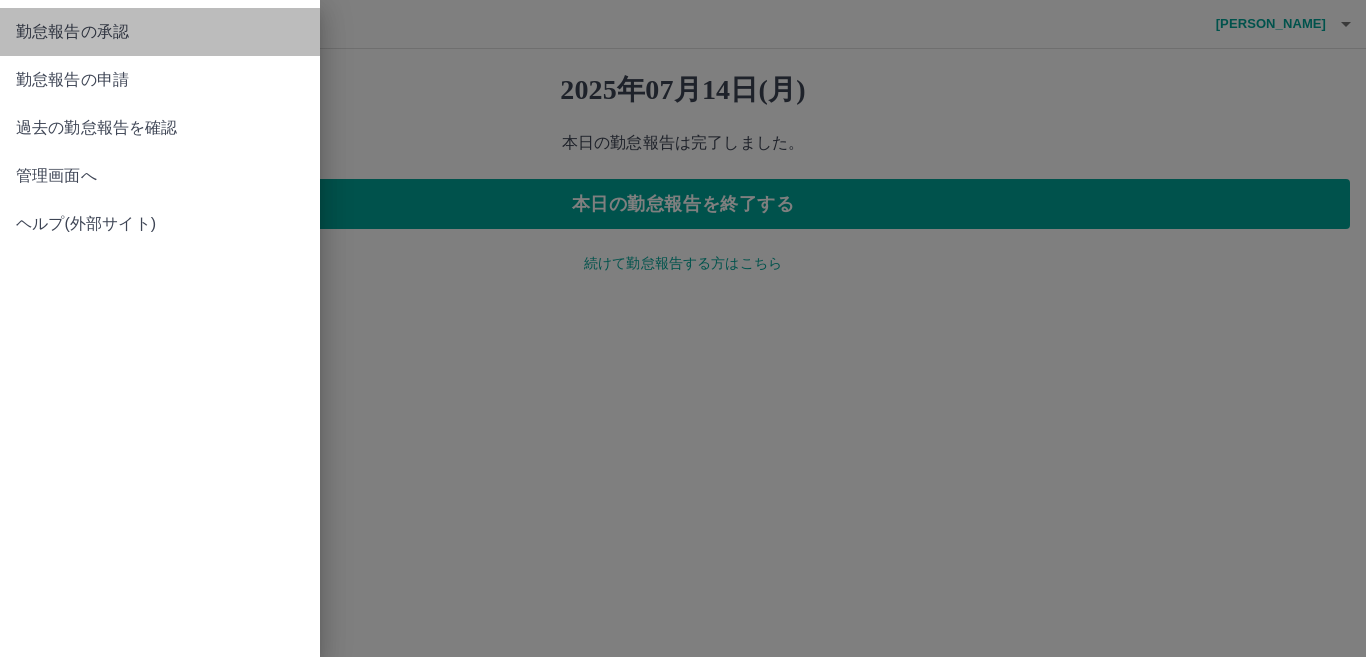 click on "勤怠報告の承認" at bounding box center [160, 32] 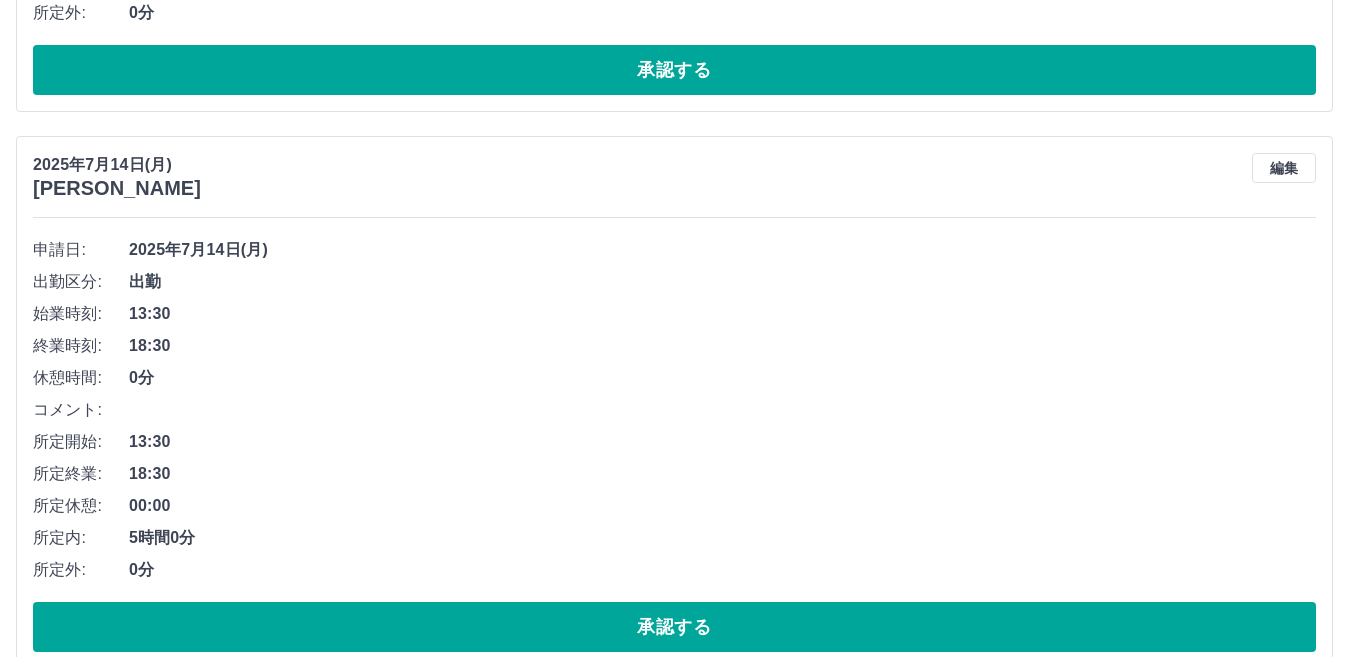 scroll, scrollTop: 1186, scrollLeft: 0, axis: vertical 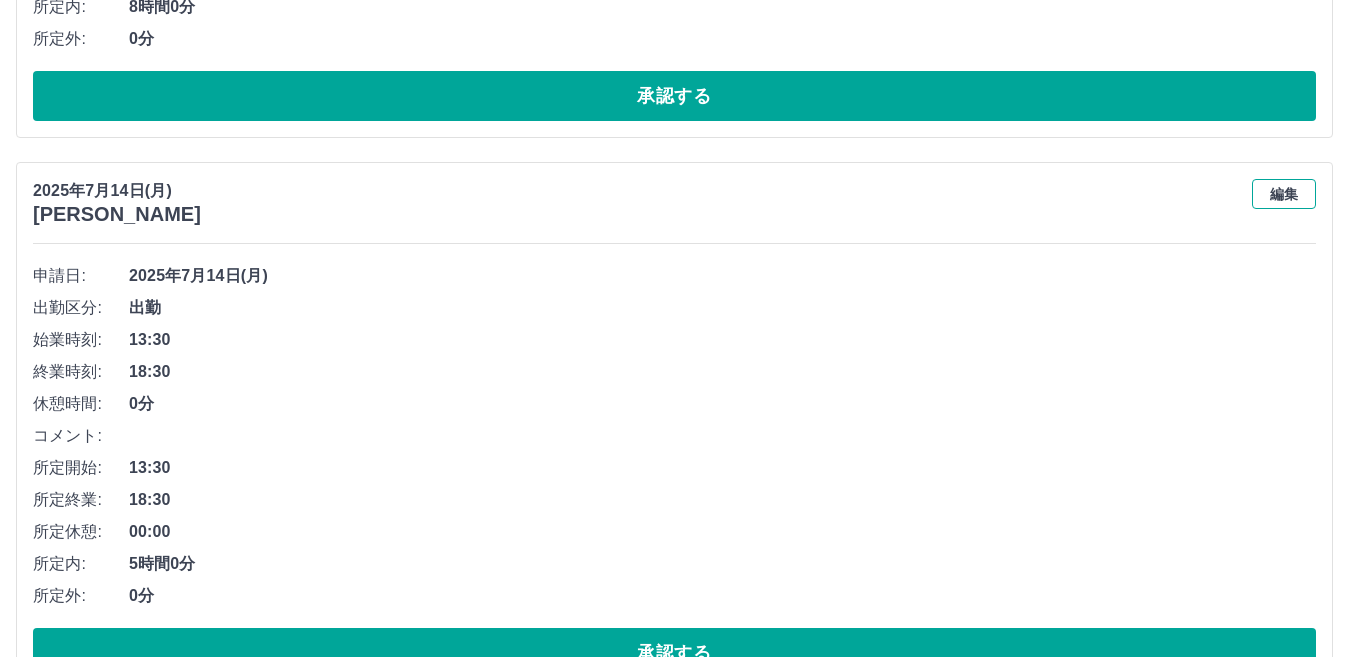 click on "編集" at bounding box center (1284, 194) 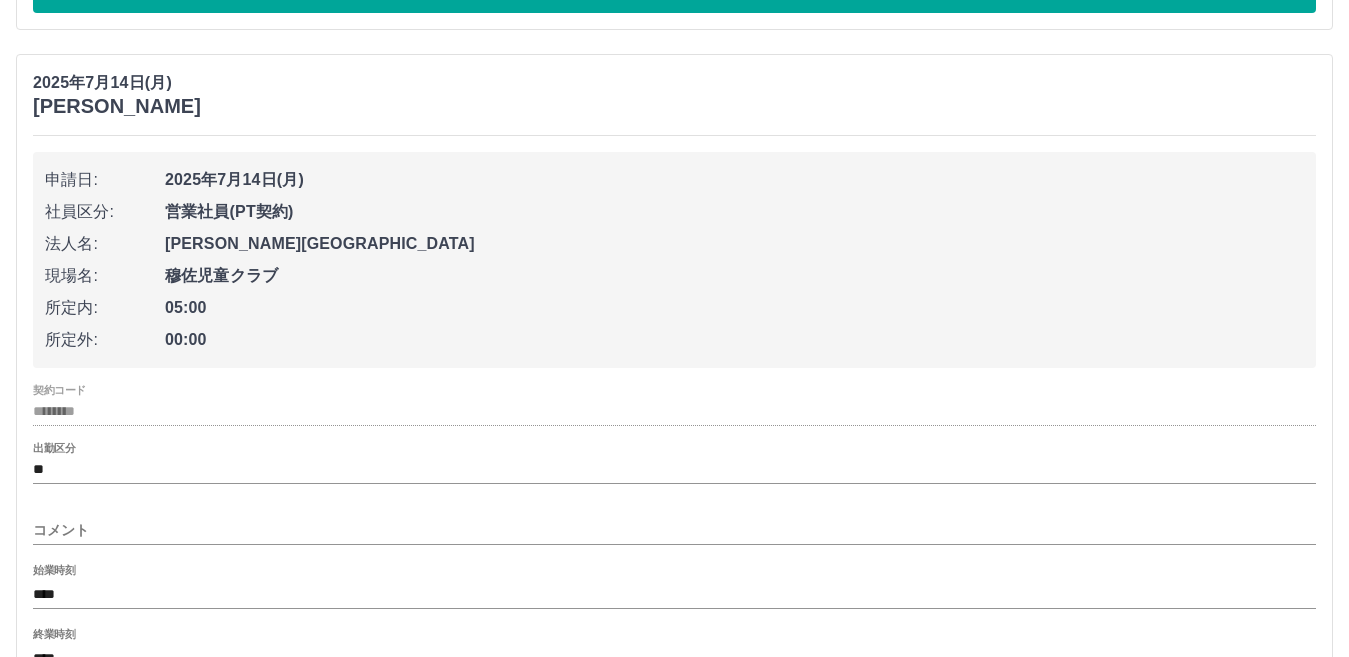 scroll, scrollTop: 1486, scrollLeft: 0, axis: vertical 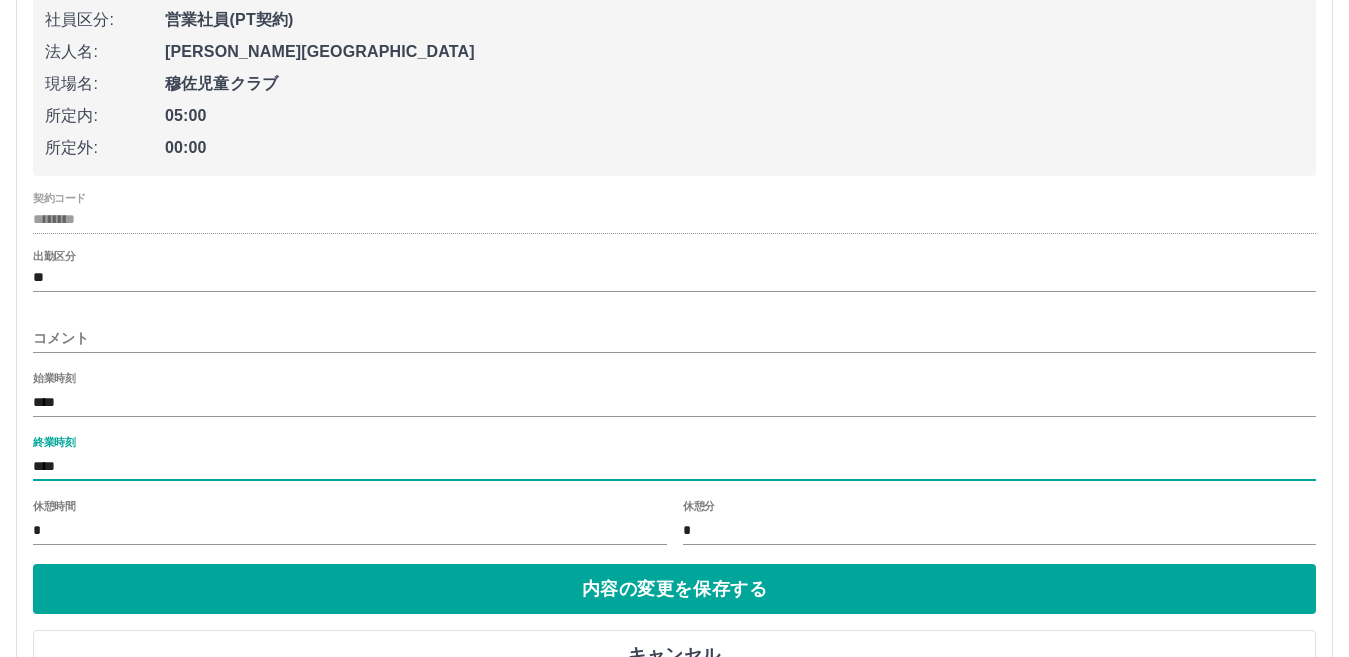 click on "勤怠報告の承認 [DATE] **** 7月 * 未承認 休日 承認済み [DATE] [PERSON_NAME] 編集 申請日: [DATE] 出勤区分: 出勤 始業時刻: 13:30 終業時刻: 18:30 休憩時間: 0分 コメント: 所定開始: 13:30 所定終業: 18:30 所定休憩: 00:00 所定内: 5時間0分 所定外: 0分 承認する [DATE] [PERSON_NAME] 編集 申請日: [DATE] 出勤区分: 出勤 始業時刻: 10:00 終業時刻: 19:00 休憩時間: 1時間0分 コメント: 所定開始: 10:00 所定終業: 19:00 所定休憩: 01:00 所定内: 8時間0分 所定外: 0分 承認する [DATE] [PERSON_NAME] 申請日: [DATE] 社員区分: 営業社員(PT契約) 法人名: [PERSON_NAME][GEOGRAPHIC_DATA] 現場名: 穆佐児童クラブ 所定内: 05:00 所定外: 00:00 契約コード ******** 出勤区分 ** コメント 始業時刻 **** 終業時刻 **** 休憩時間 * 休憩分 * 内容の変更を保存する キャンセル 編集 休日" at bounding box center [674, -90] 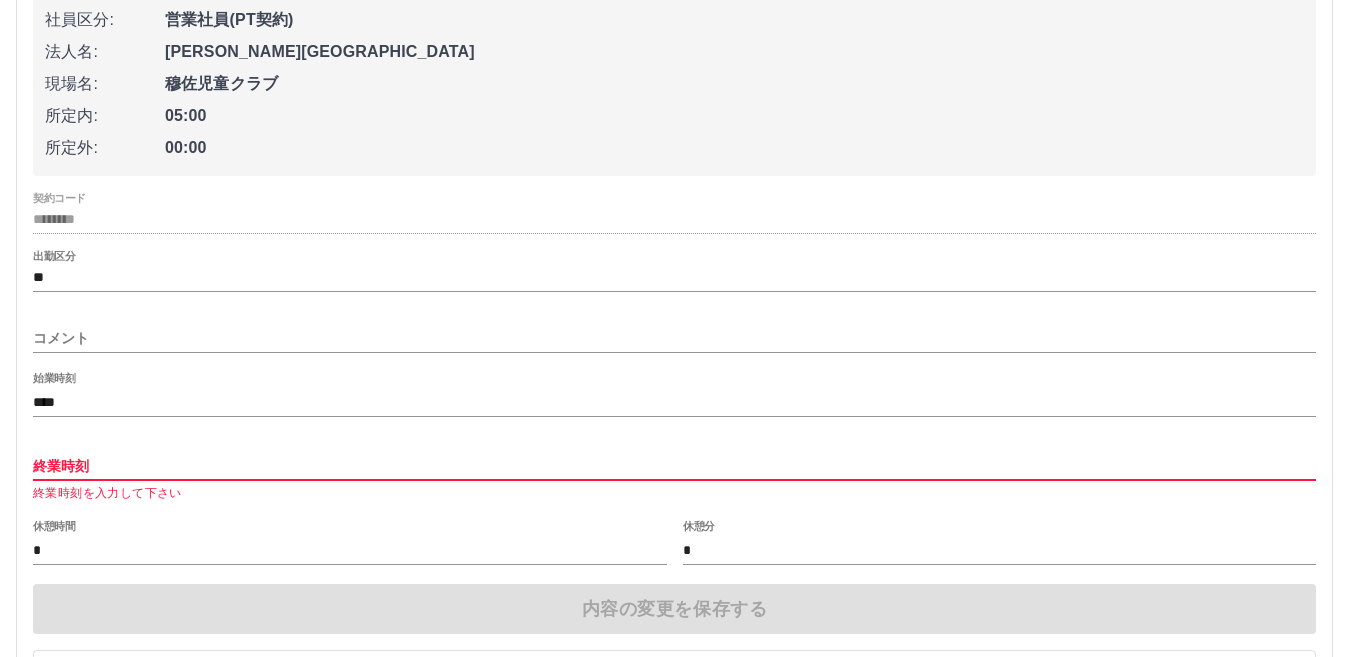 click on "終業時刻" at bounding box center (674, 466) 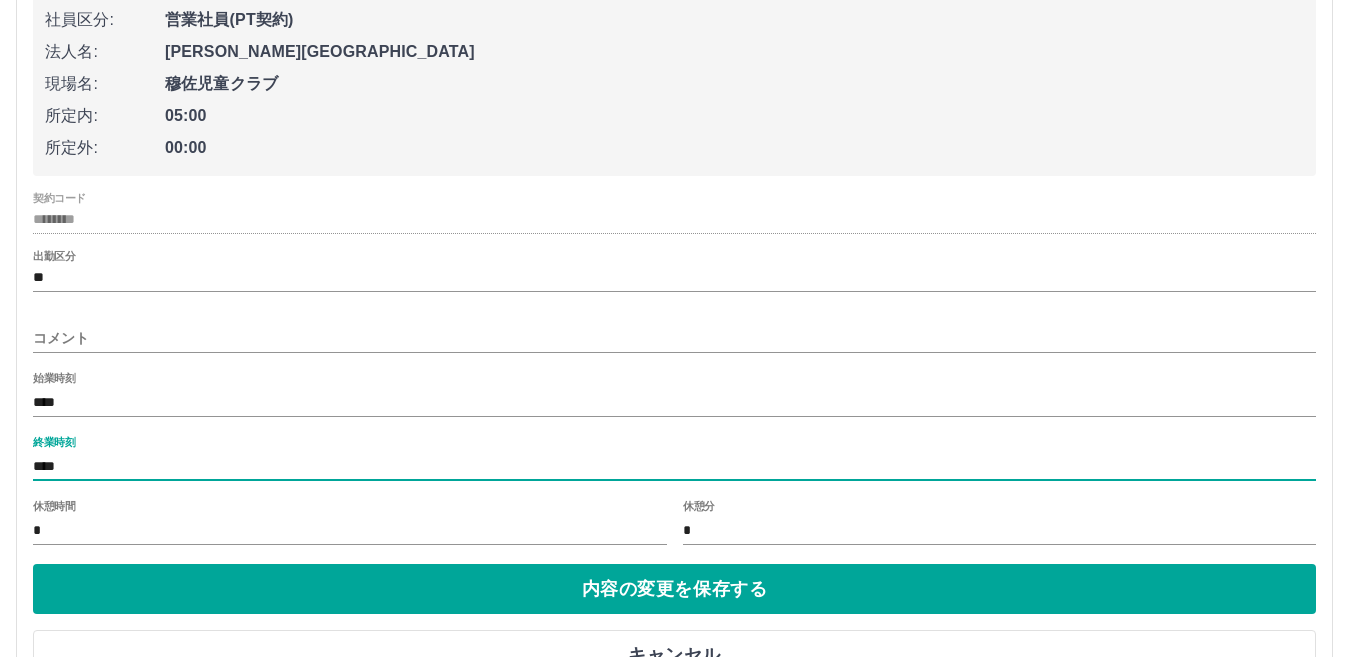 type on "****" 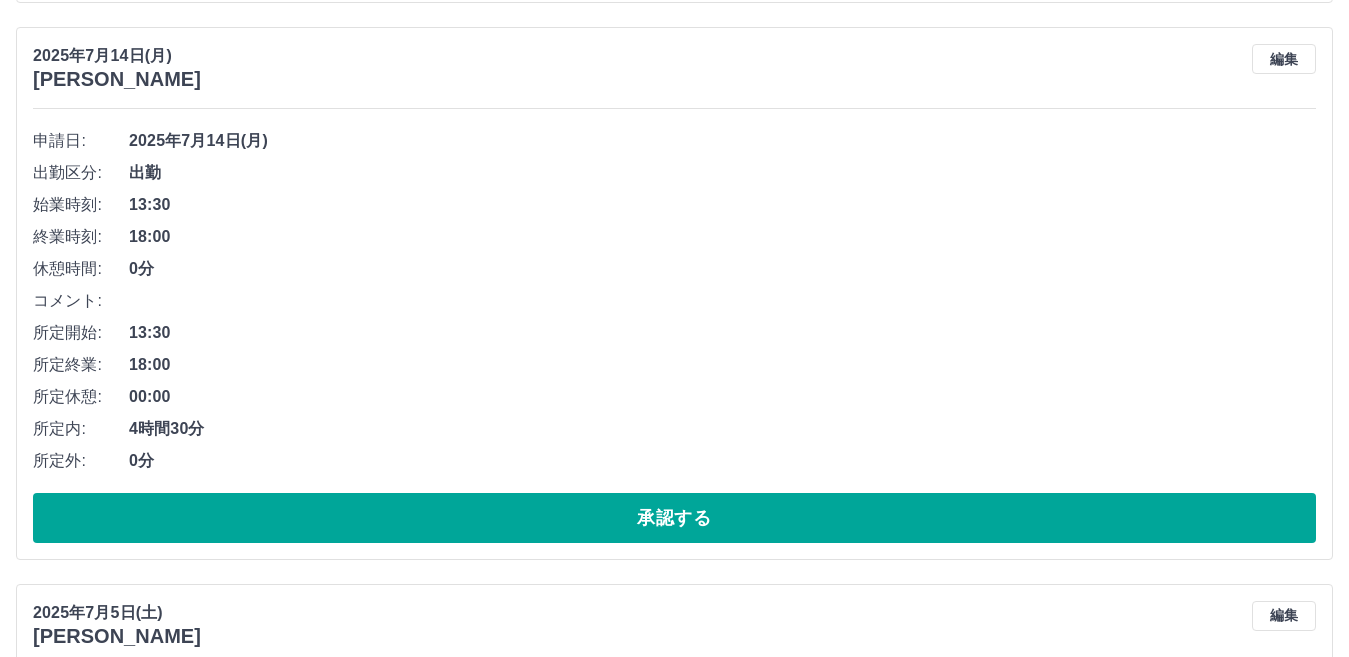 scroll, scrollTop: 1286, scrollLeft: 0, axis: vertical 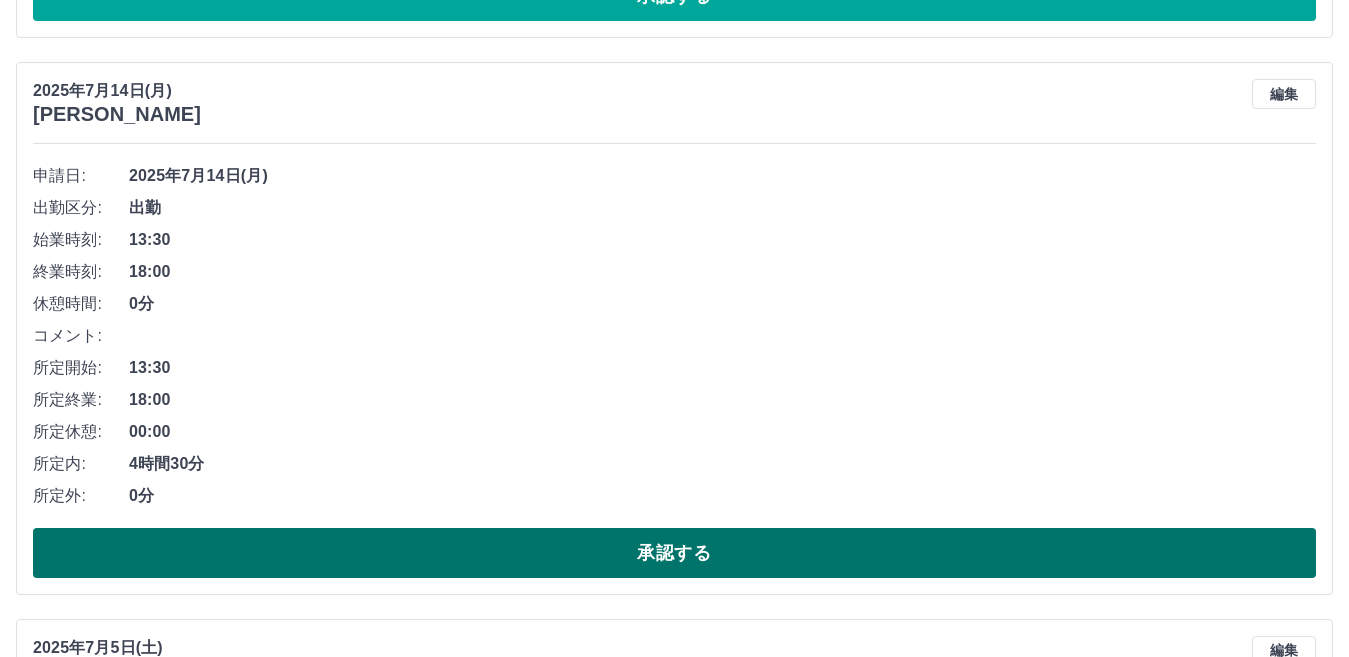 click on "承認する" at bounding box center (674, 553) 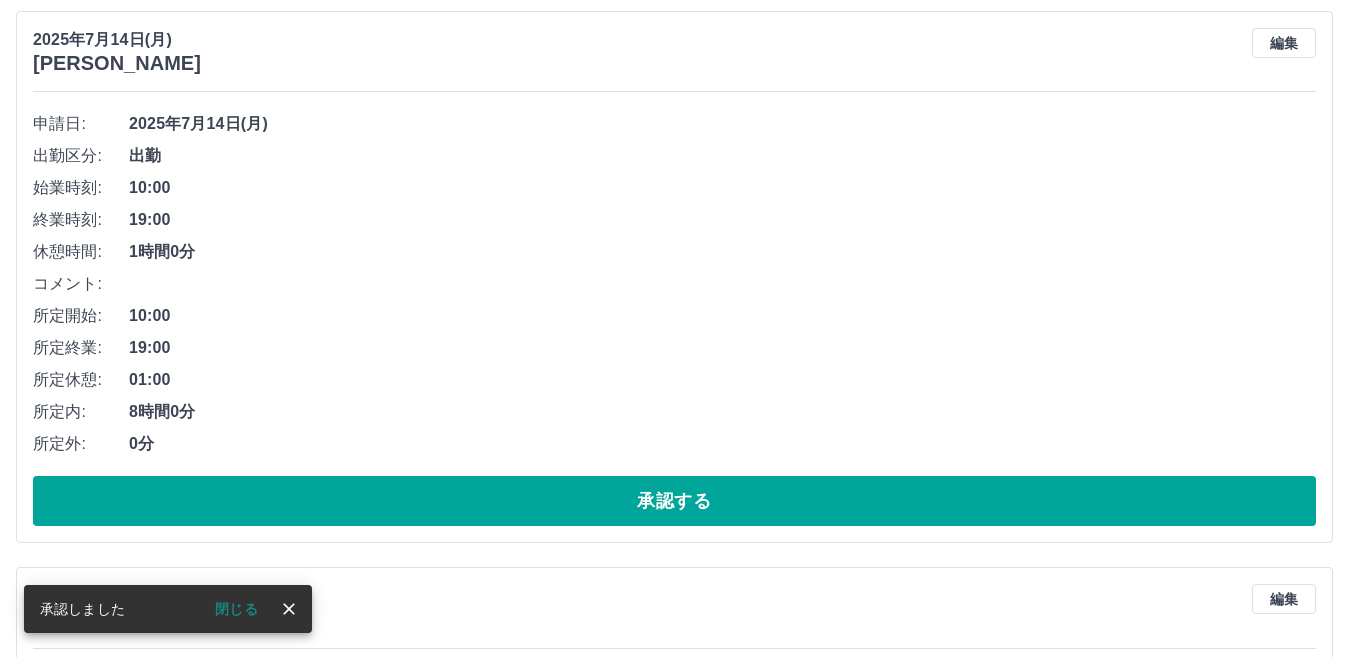 scroll, scrollTop: 730, scrollLeft: 0, axis: vertical 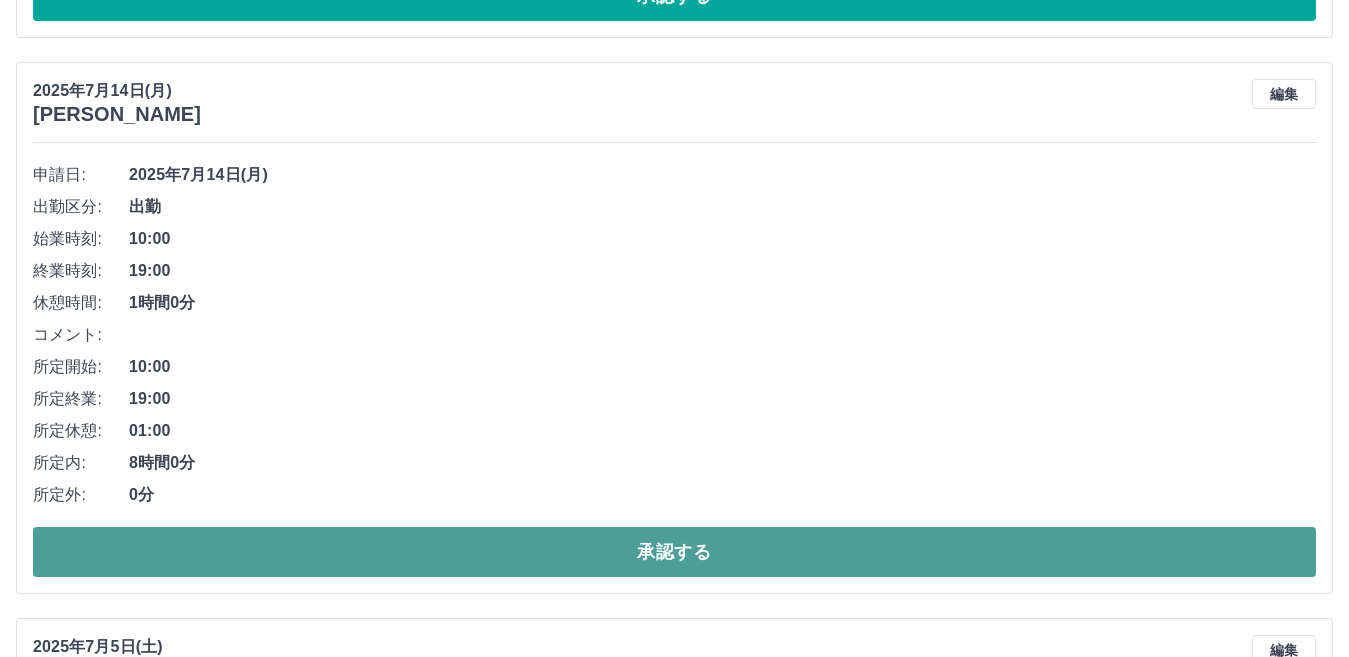 click on "承認する" at bounding box center [674, 552] 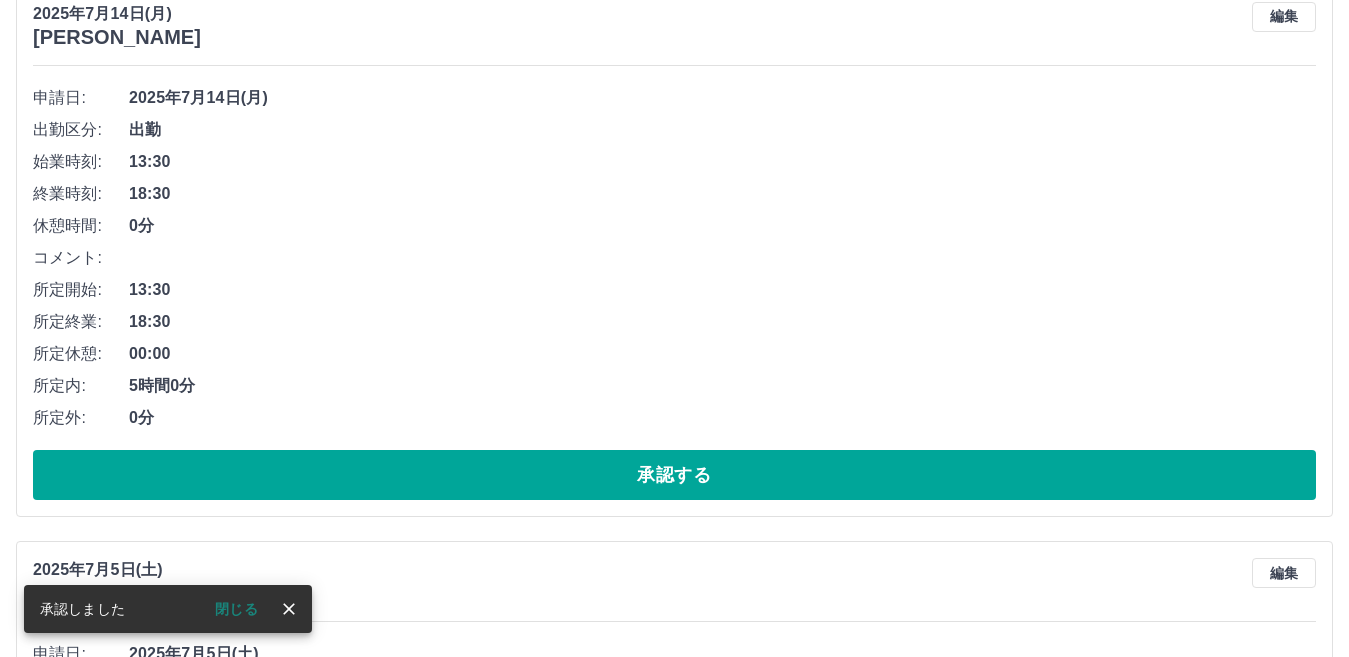 scroll, scrollTop: 274, scrollLeft: 0, axis: vertical 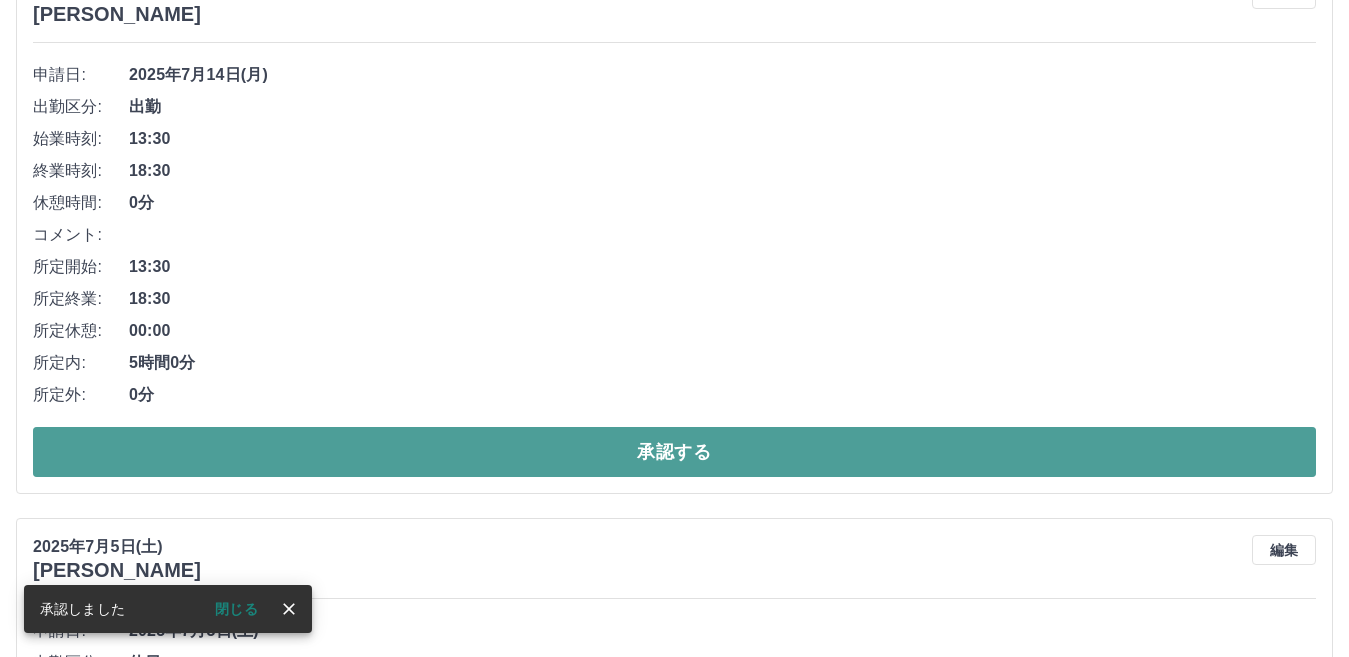 click on "承認する" at bounding box center (674, 452) 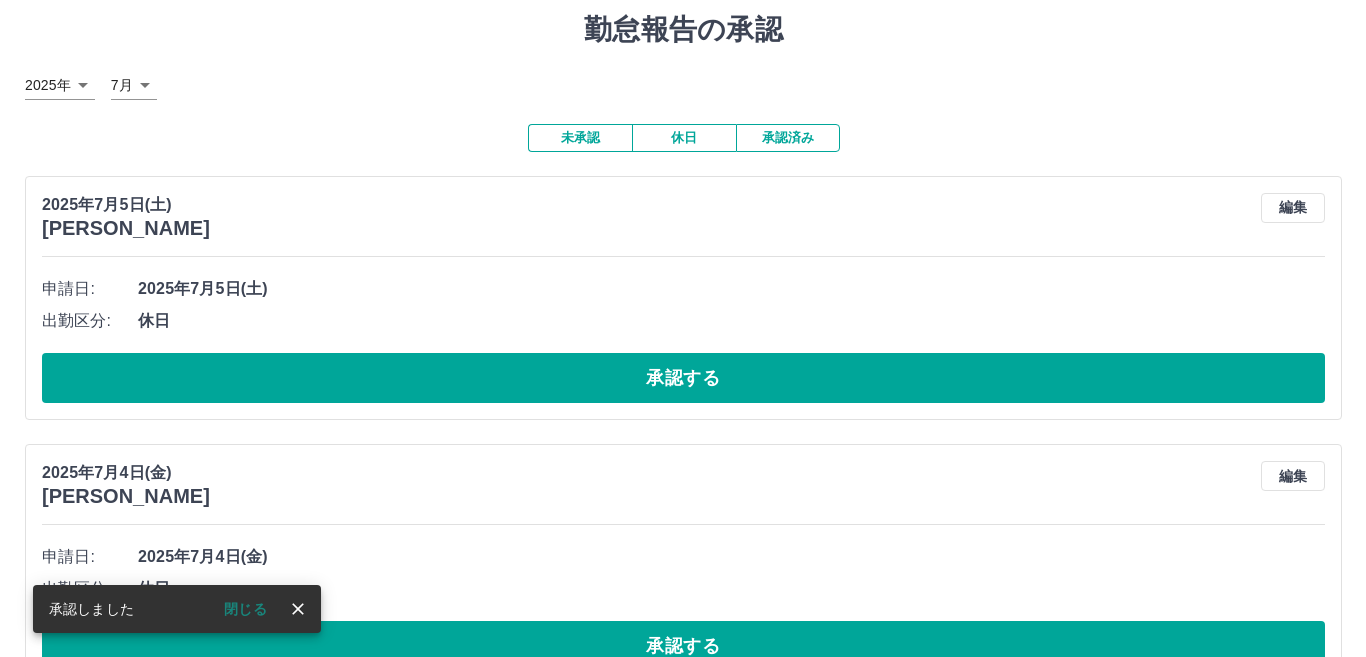 scroll, scrollTop: 0, scrollLeft: 0, axis: both 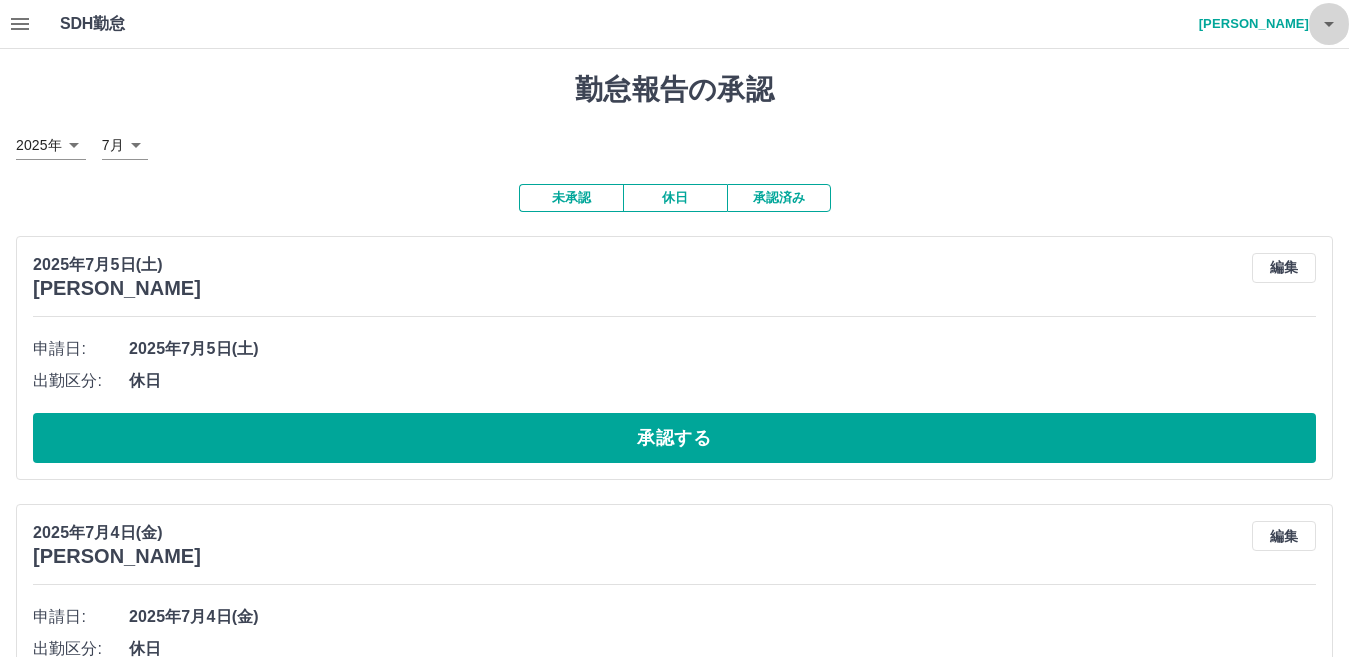 click 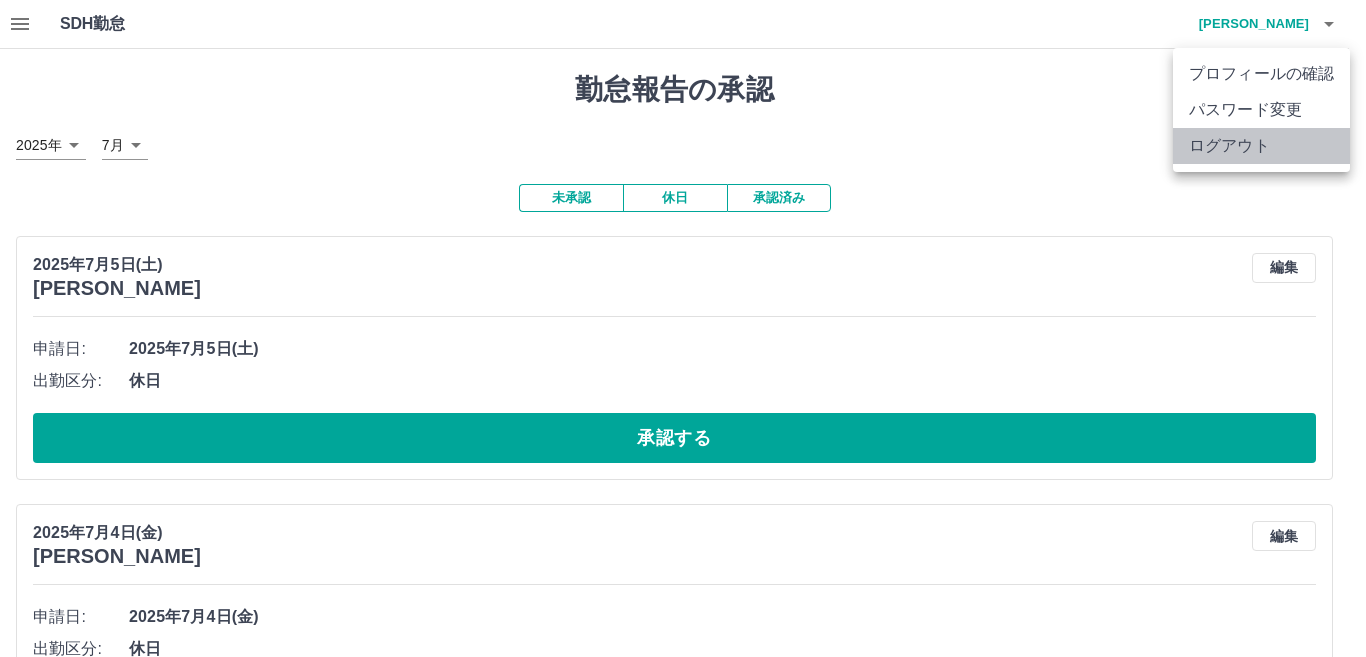 click on "ログアウト" at bounding box center [1261, 146] 